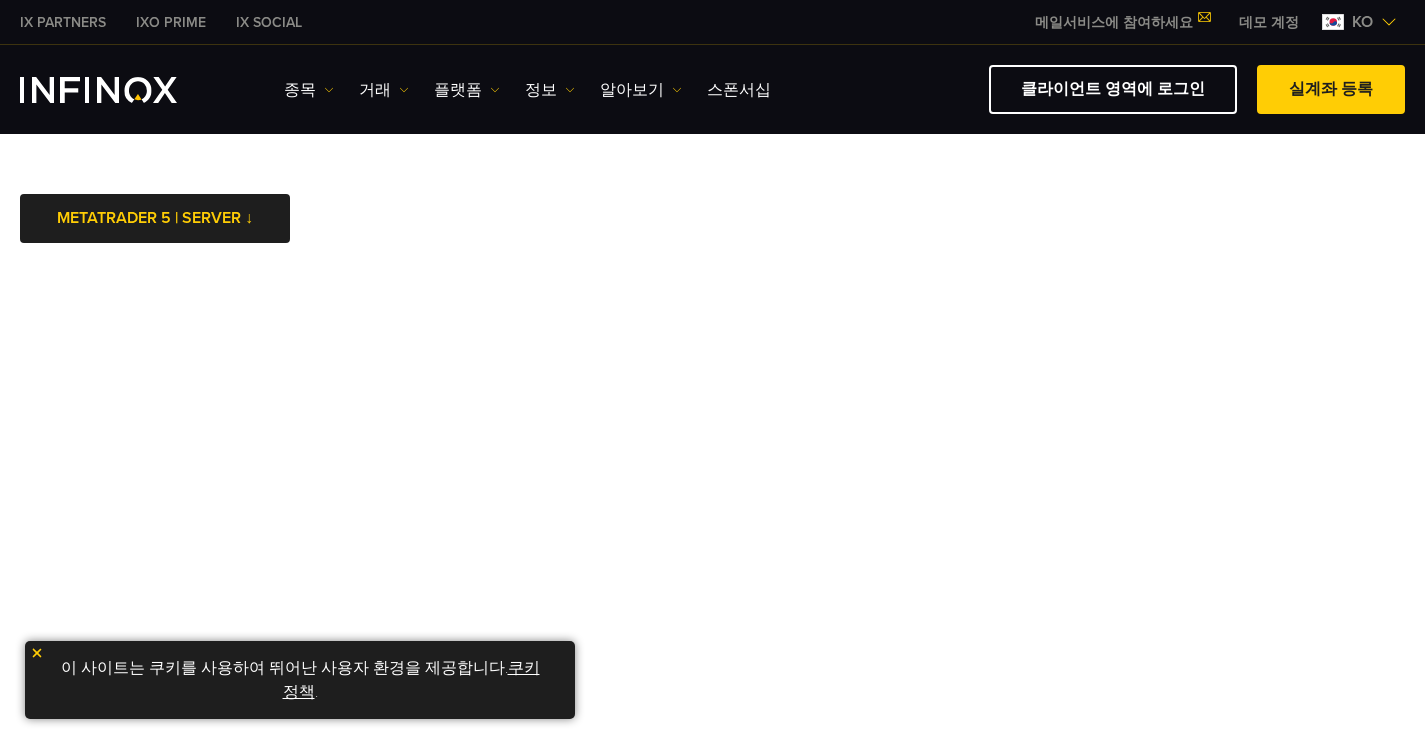 scroll, scrollTop: 0, scrollLeft: 0, axis: both 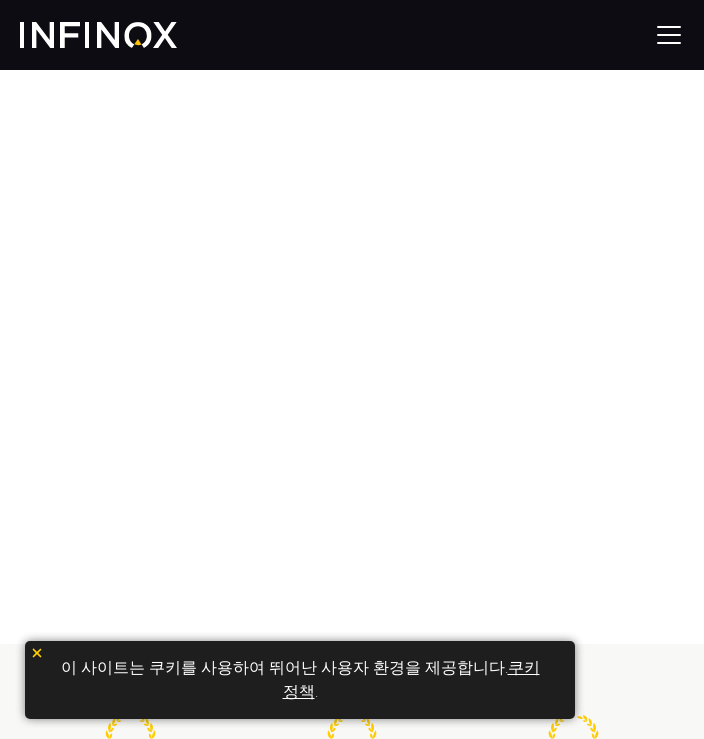 click at bounding box center [669, 35] 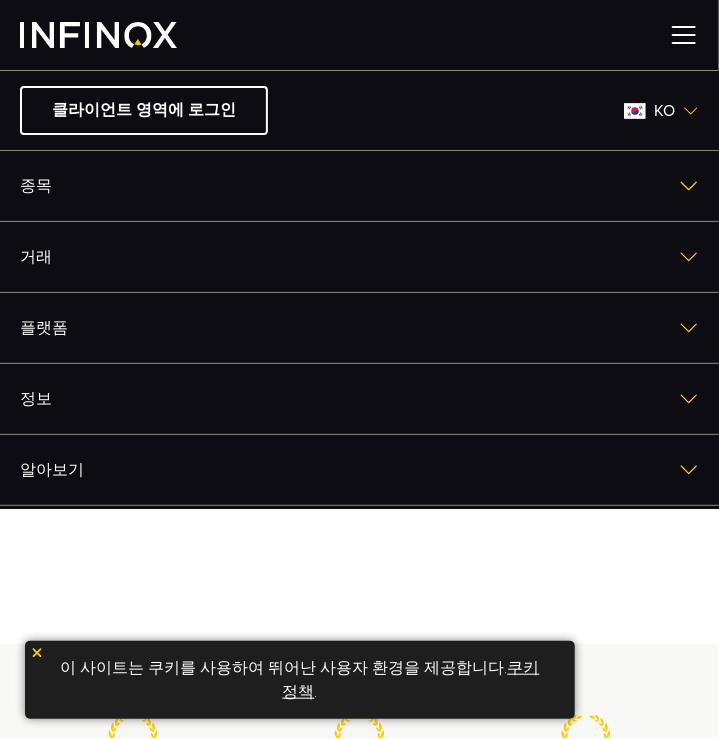 click at bounding box center [691, 111] 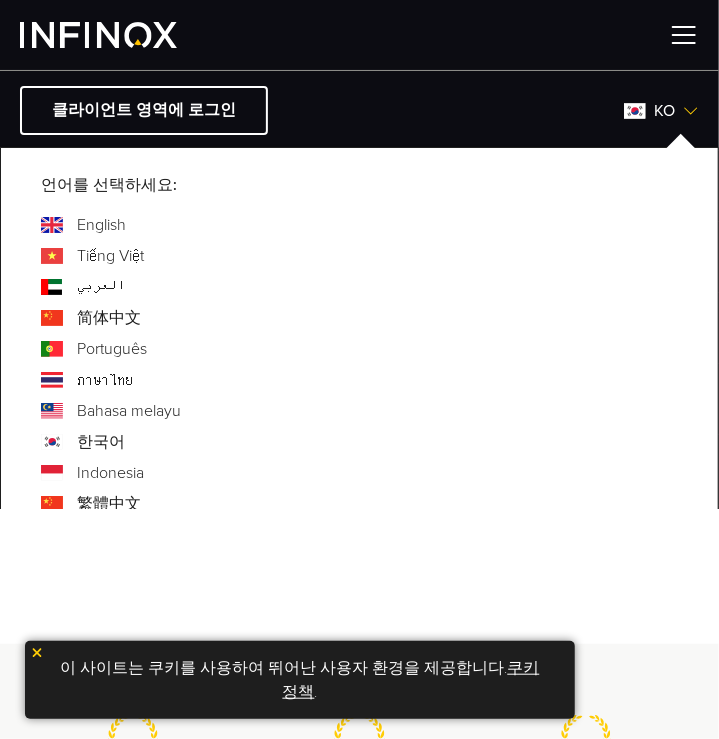 click on "English" at bounding box center [101, 225] 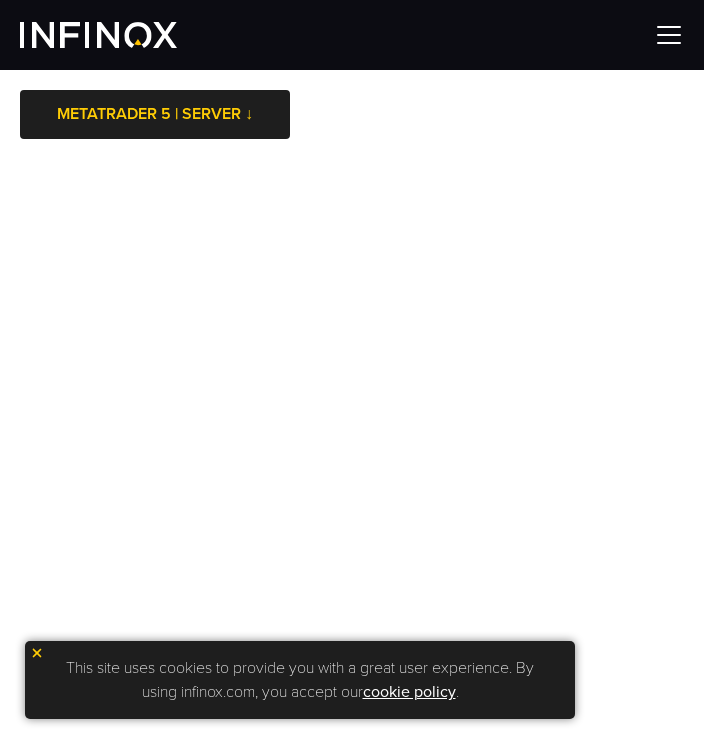 scroll, scrollTop: 0, scrollLeft: 0, axis: both 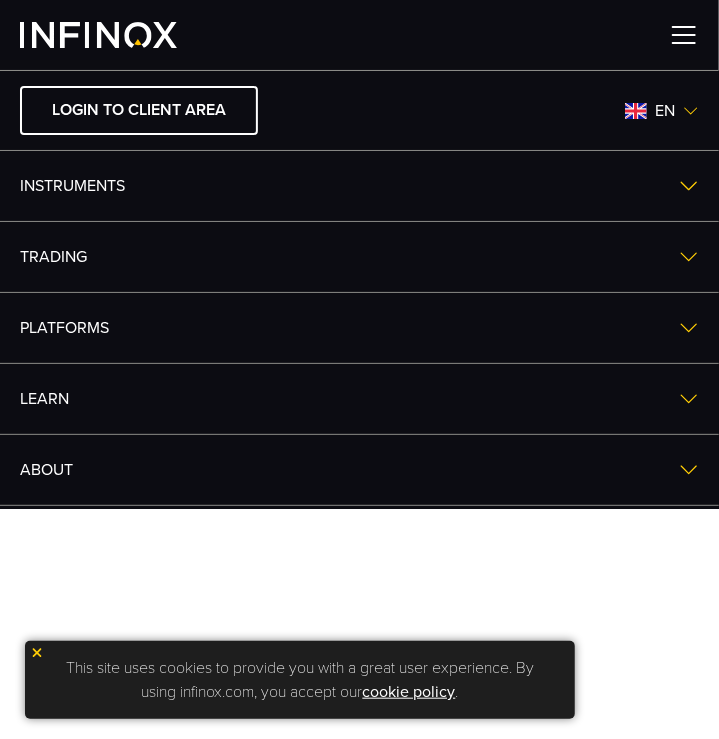 click on "en" at bounding box center [665, 111] 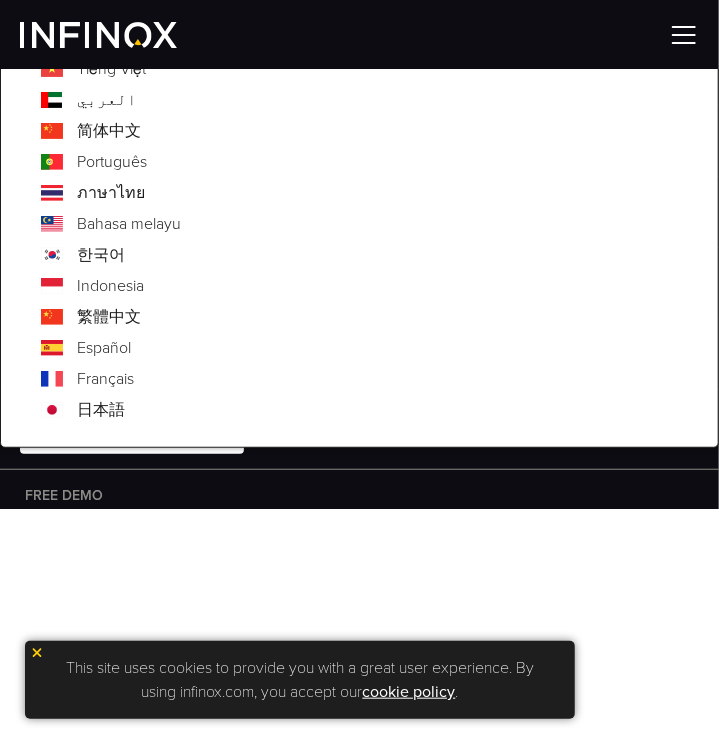 scroll, scrollTop: 195, scrollLeft: 0, axis: vertical 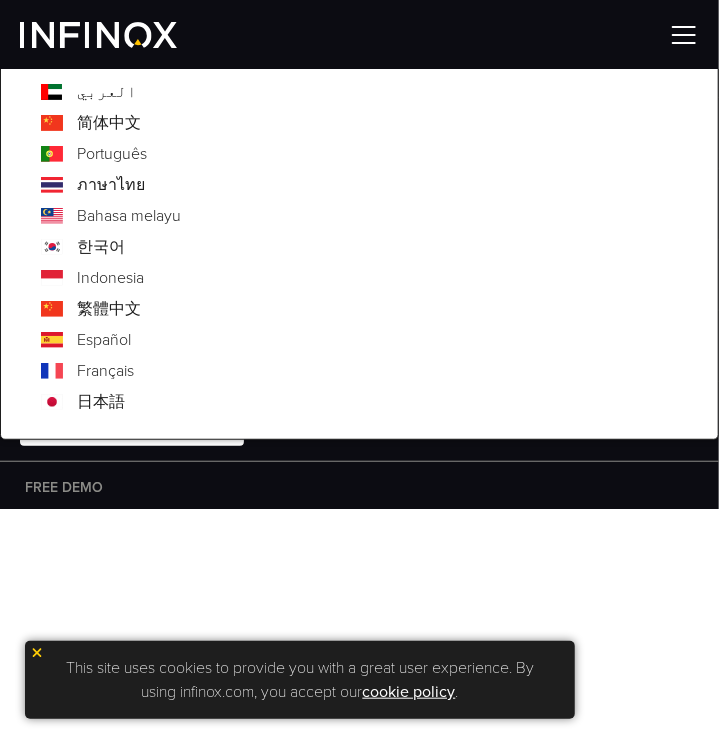click on "Español" at bounding box center [104, 340] 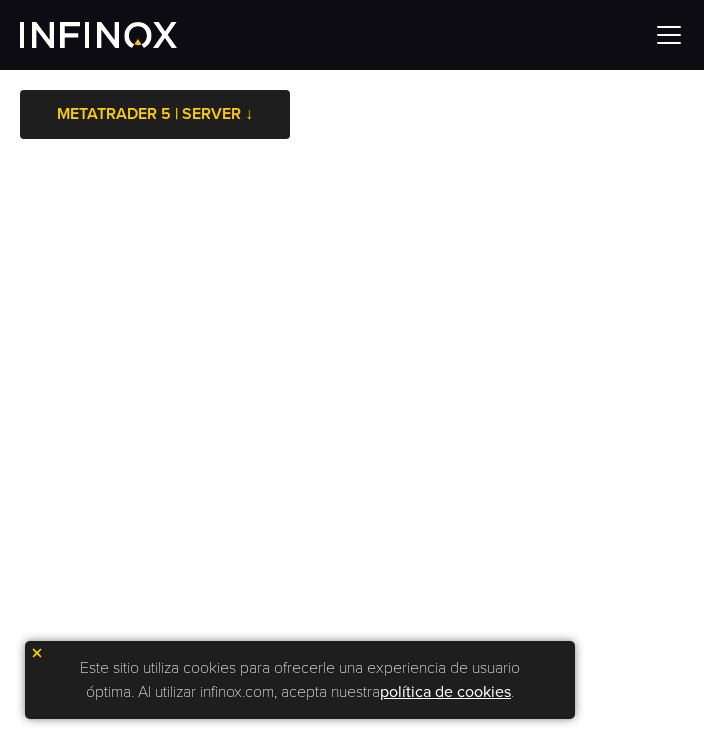 scroll, scrollTop: 0, scrollLeft: 0, axis: both 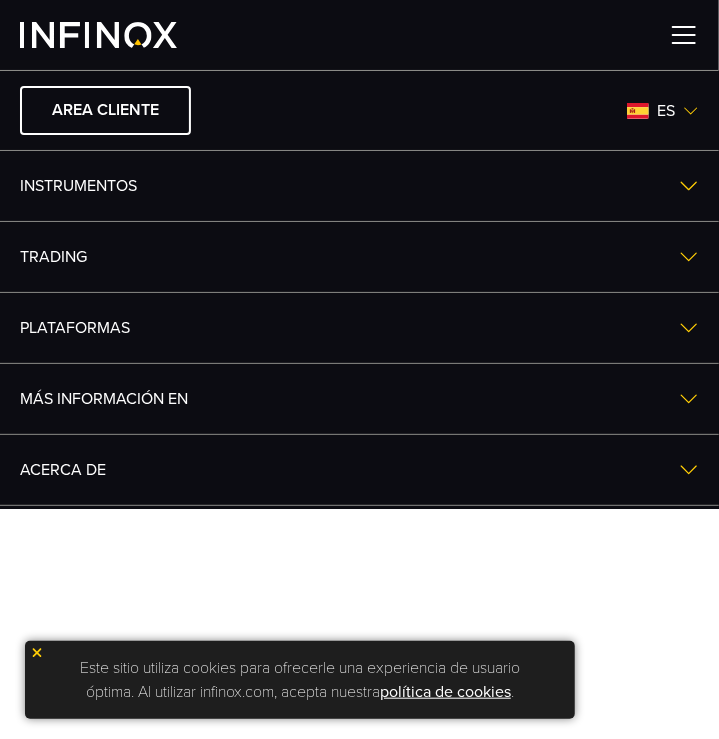 click on "es" at bounding box center [666, 111] 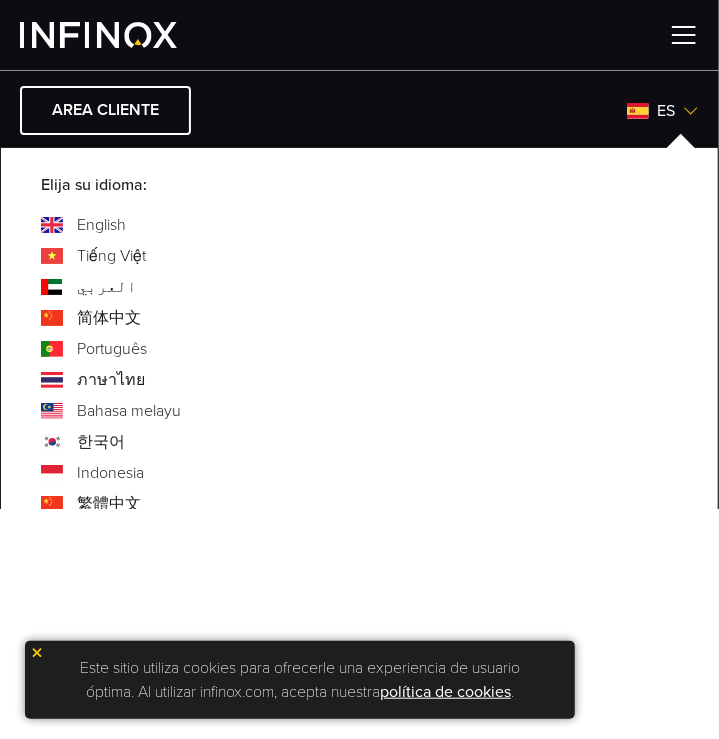 click on "Português" at bounding box center [112, 349] 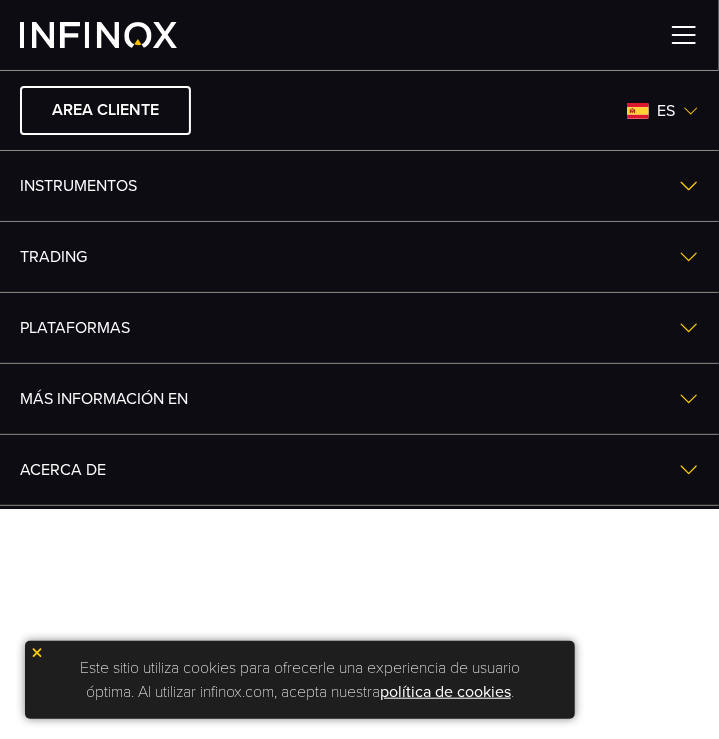 click on "es" at bounding box center [666, 111] 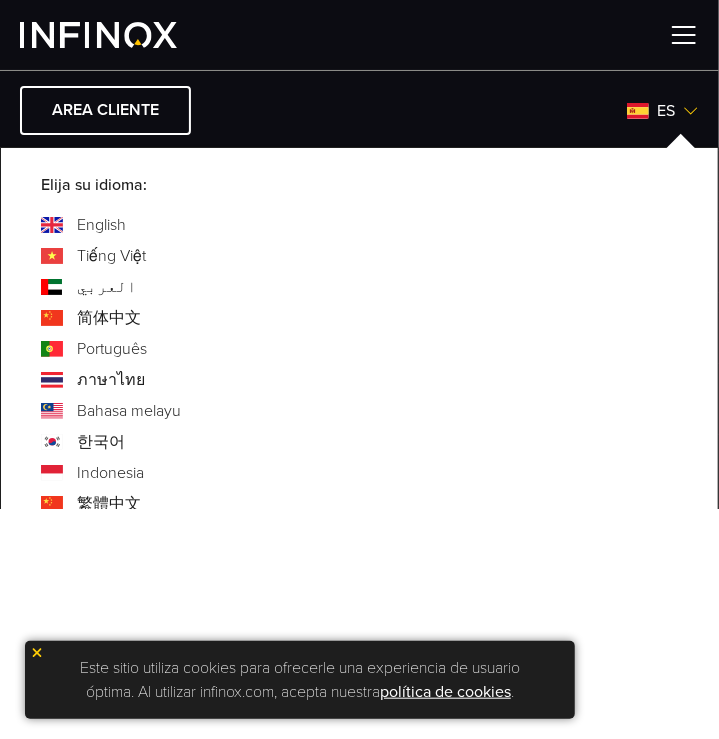 click on "Português" at bounding box center [112, 349] 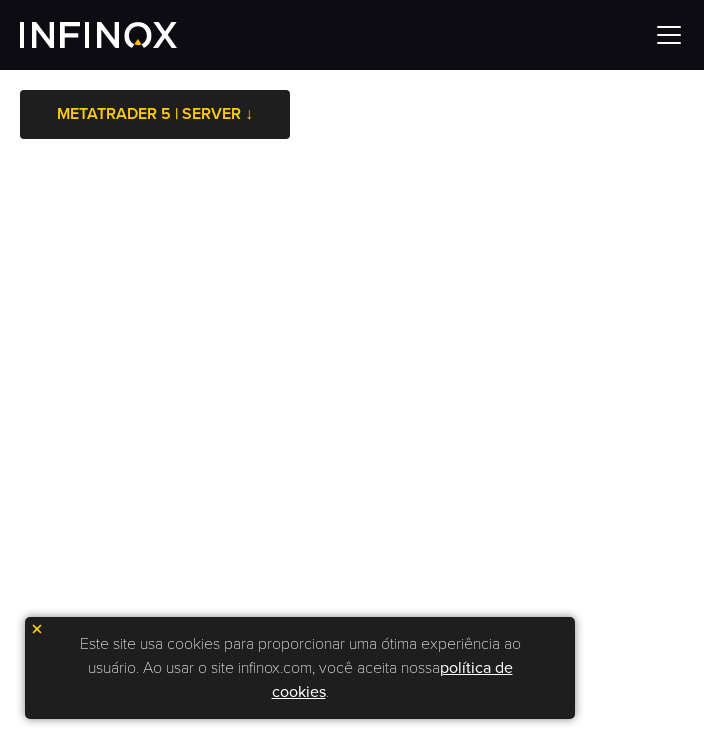 scroll, scrollTop: 0, scrollLeft: 0, axis: both 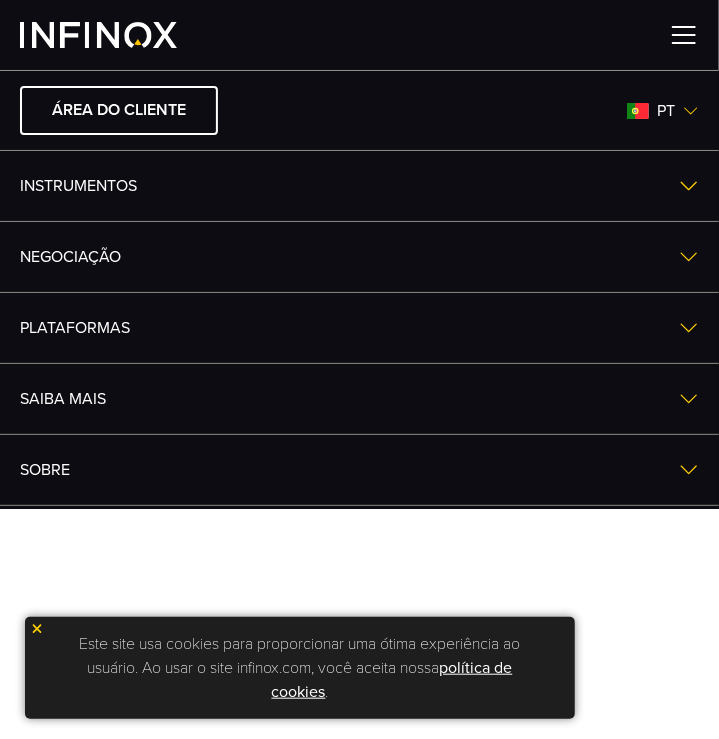 click at bounding box center (691, 111) 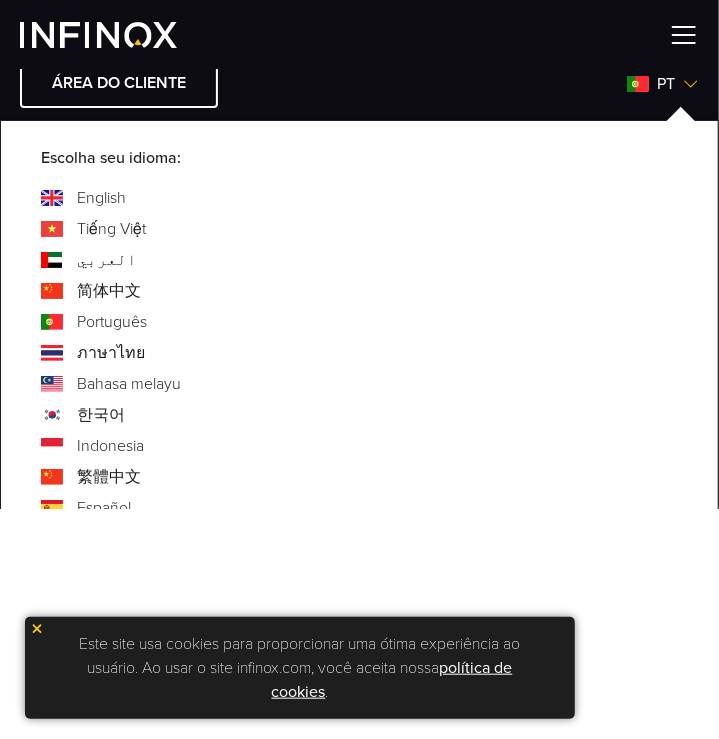 scroll, scrollTop: 45, scrollLeft: 0, axis: vertical 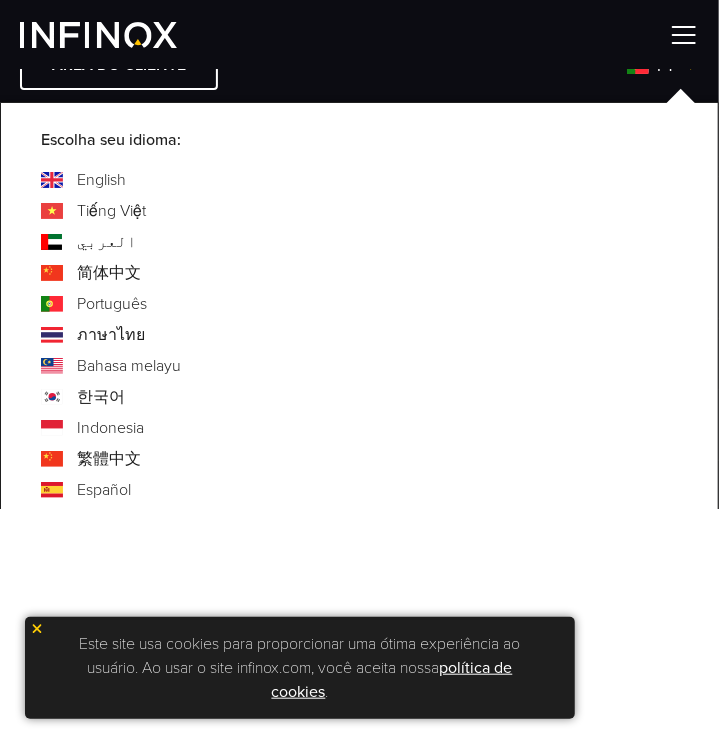 click on "Bahasa melayu" at bounding box center [129, 366] 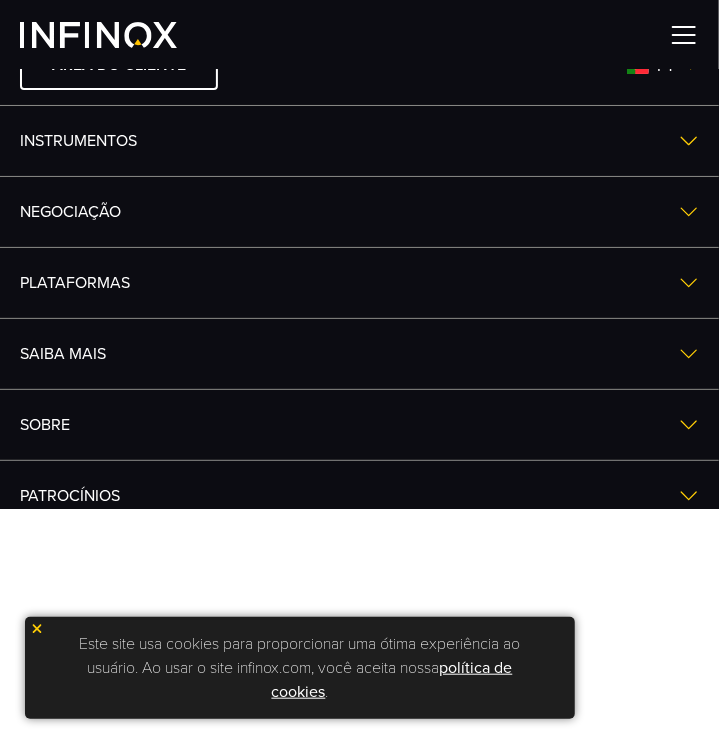 scroll, scrollTop: 0, scrollLeft: 0, axis: both 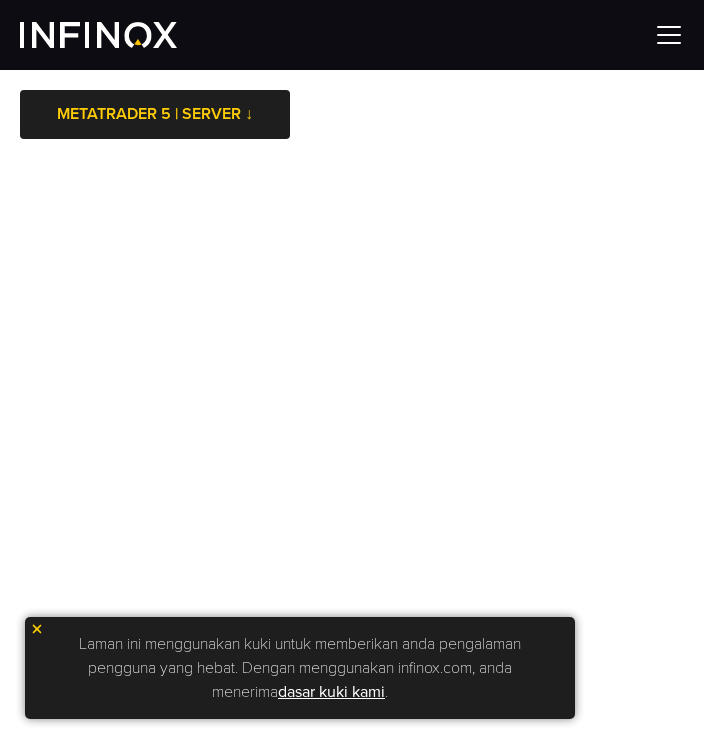 click at bounding box center (669, 35) 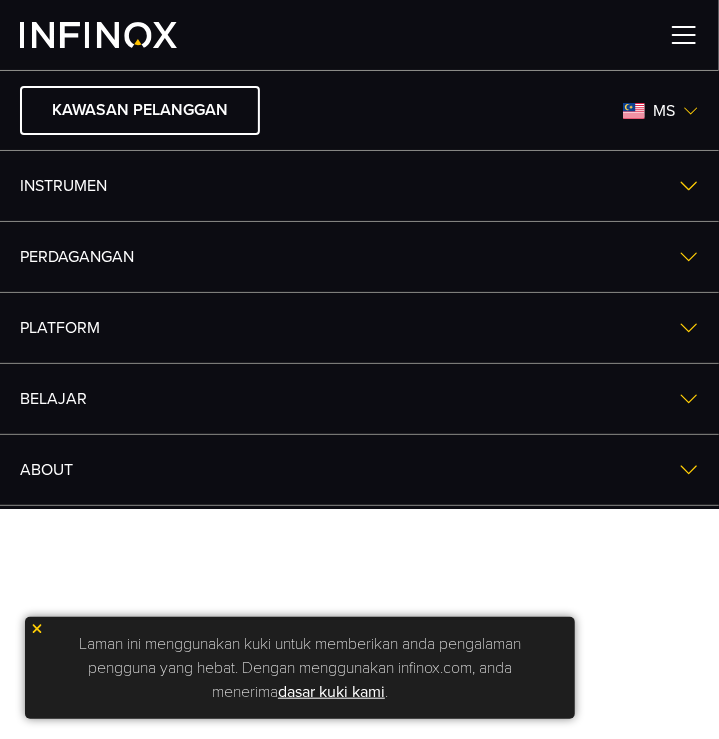 click on "ms" at bounding box center [664, 111] 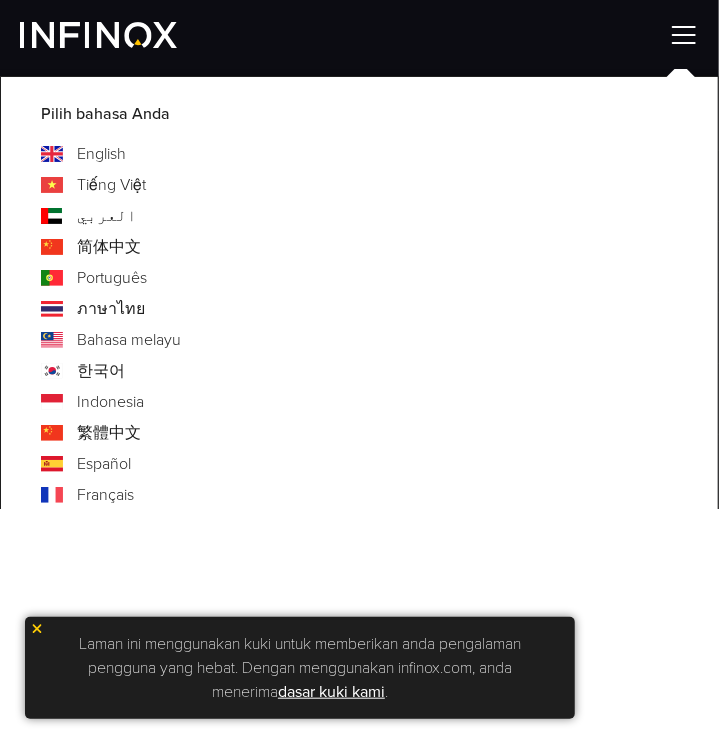 scroll, scrollTop: 72, scrollLeft: 0, axis: vertical 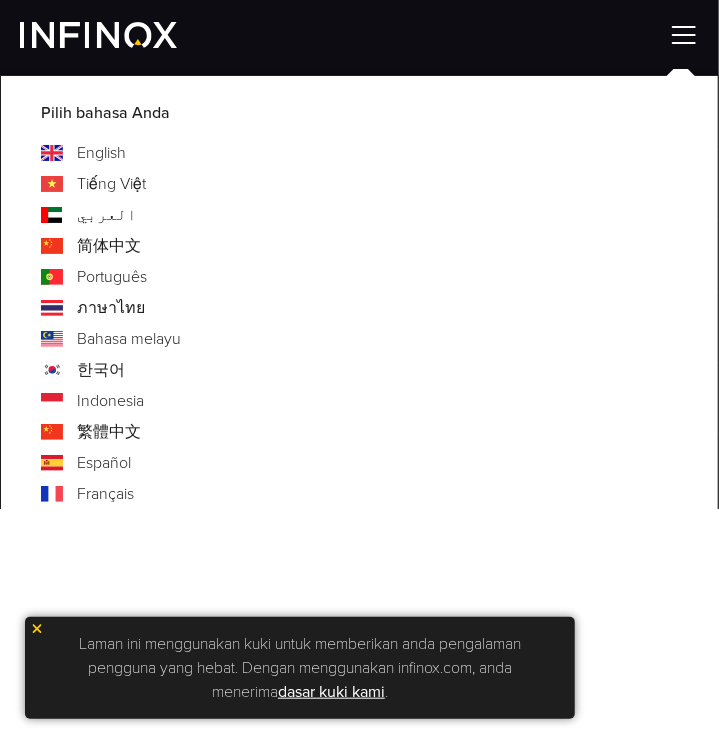 click on "Indonesia" at bounding box center [110, 401] 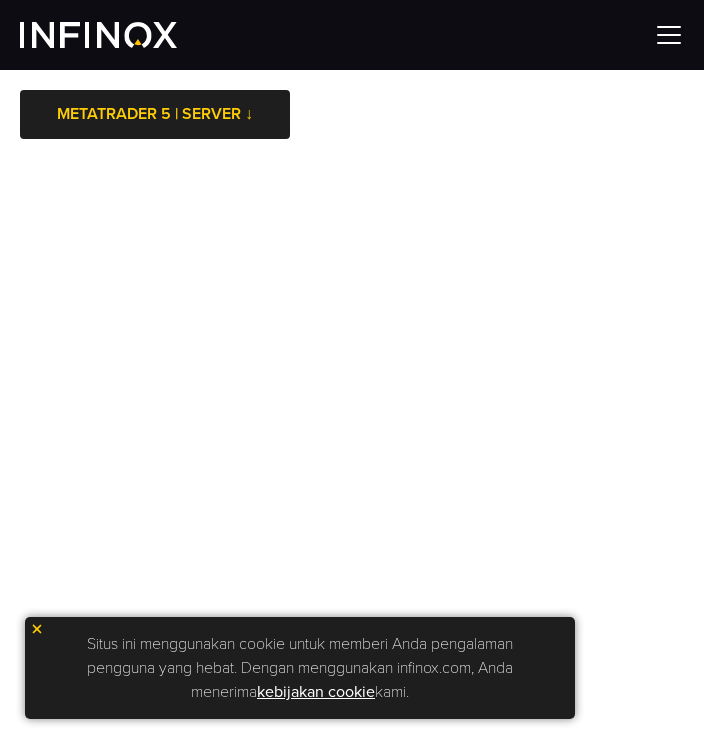 scroll, scrollTop: 0, scrollLeft: 0, axis: both 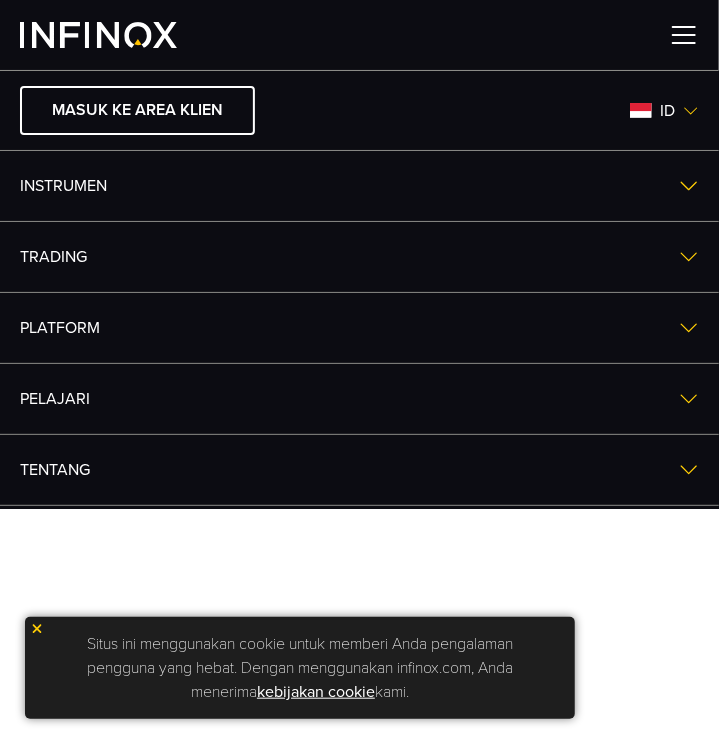 click at bounding box center [691, 111] 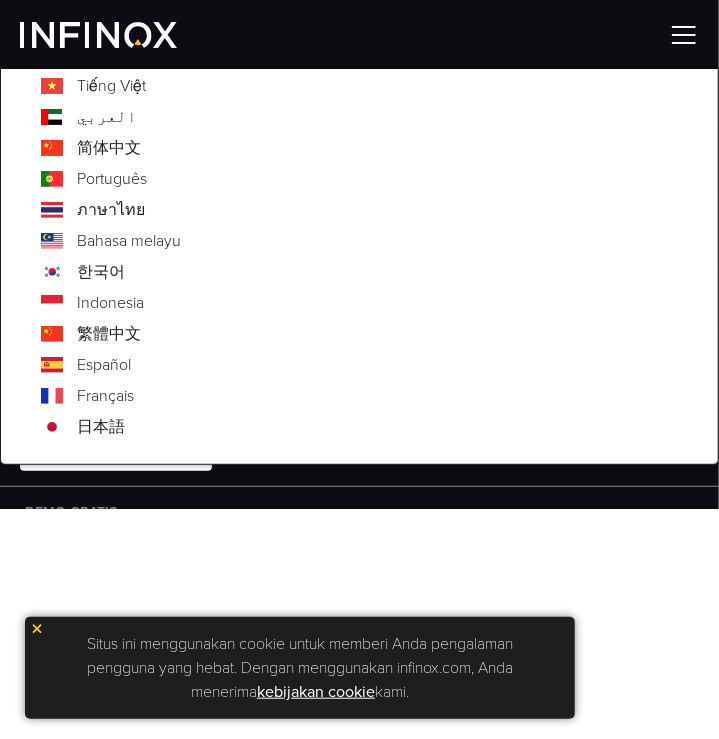 scroll, scrollTop: 171, scrollLeft: 0, axis: vertical 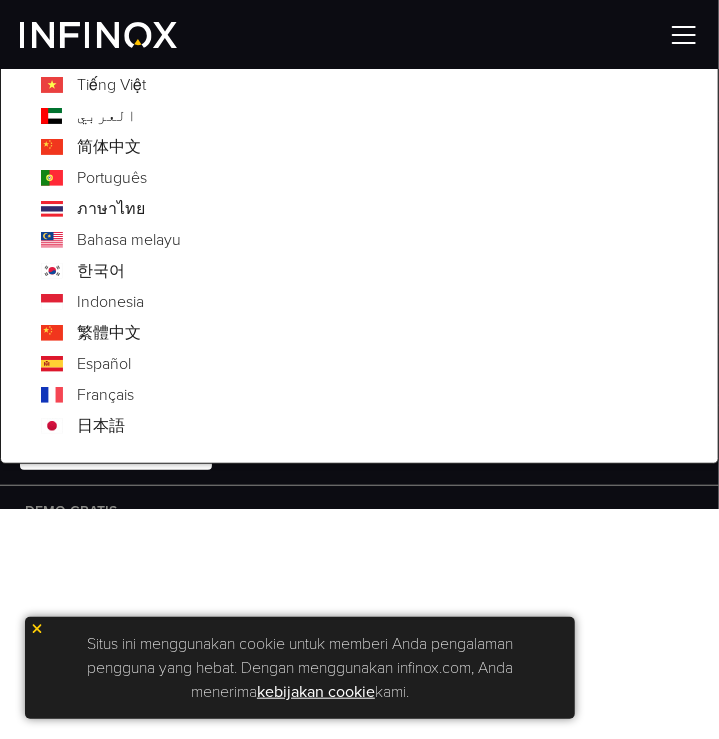 click on "日本語" at bounding box center [101, 426] 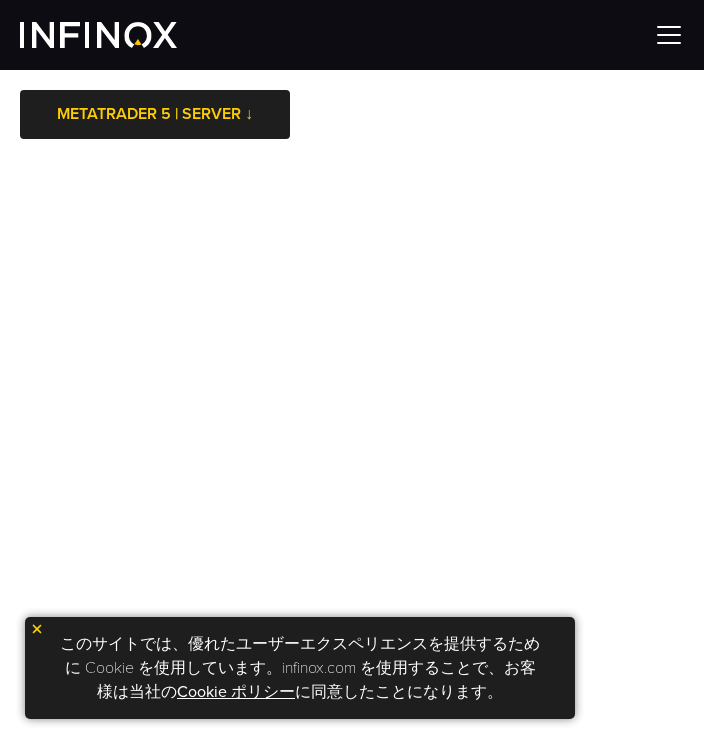 scroll, scrollTop: 0, scrollLeft: 0, axis: both 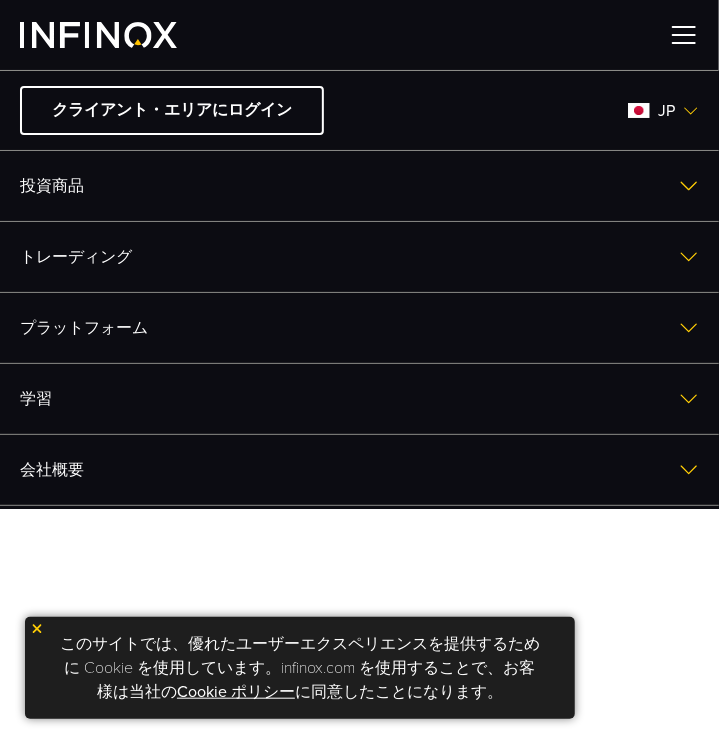 click at bounding box center [691, 111] 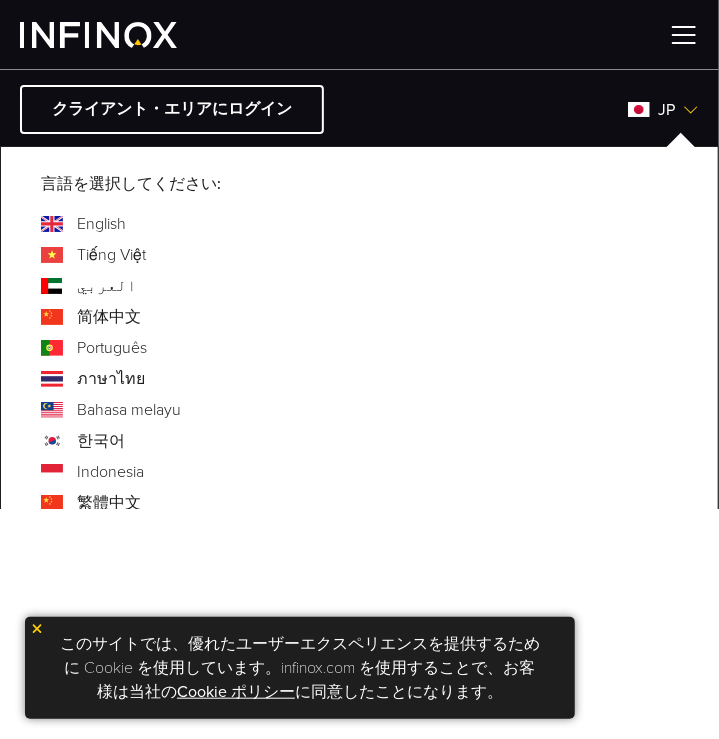 scroll, scrollTop: 0, scrollLeft: 0, axis: both 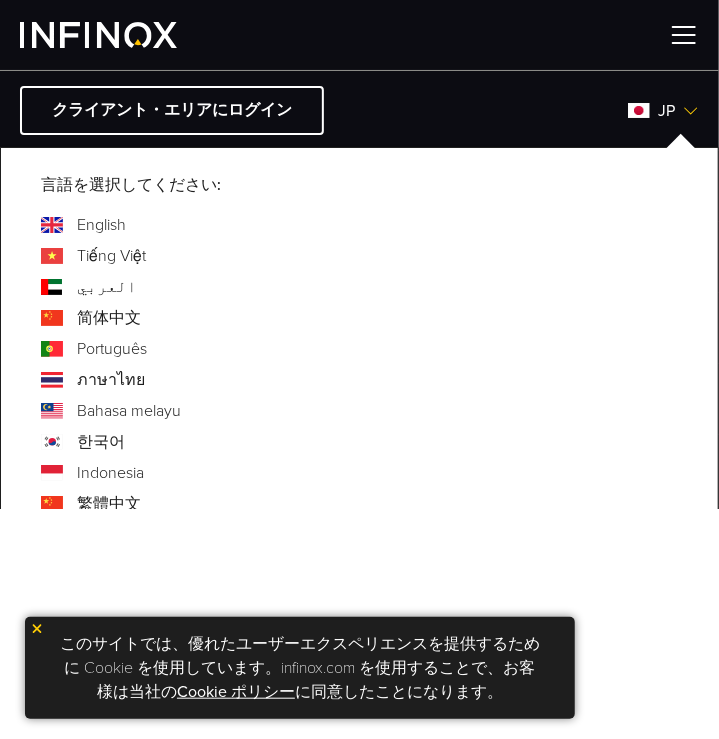 click on "English" at bounding box center [101, 225] 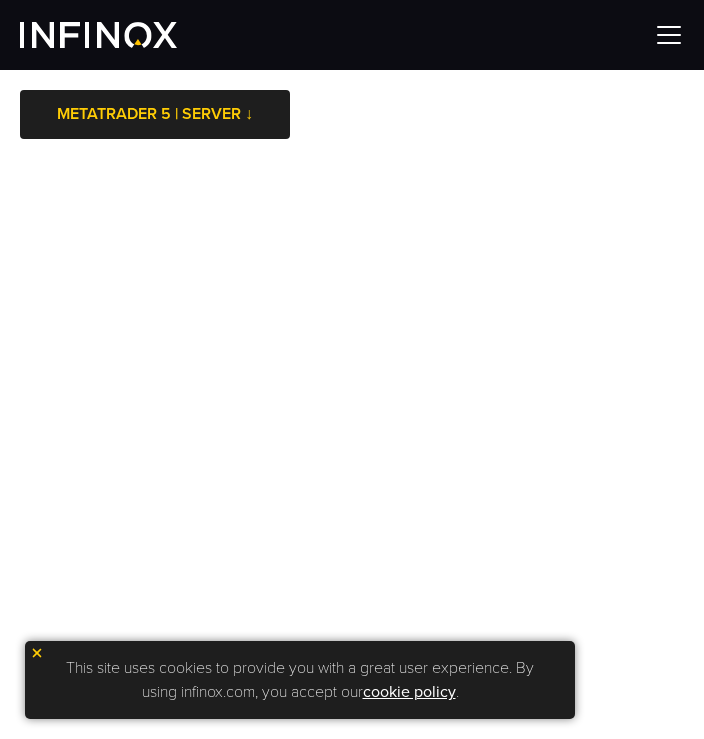 scroll, scrollTop: 0, scrollLeft: 0, axis: both 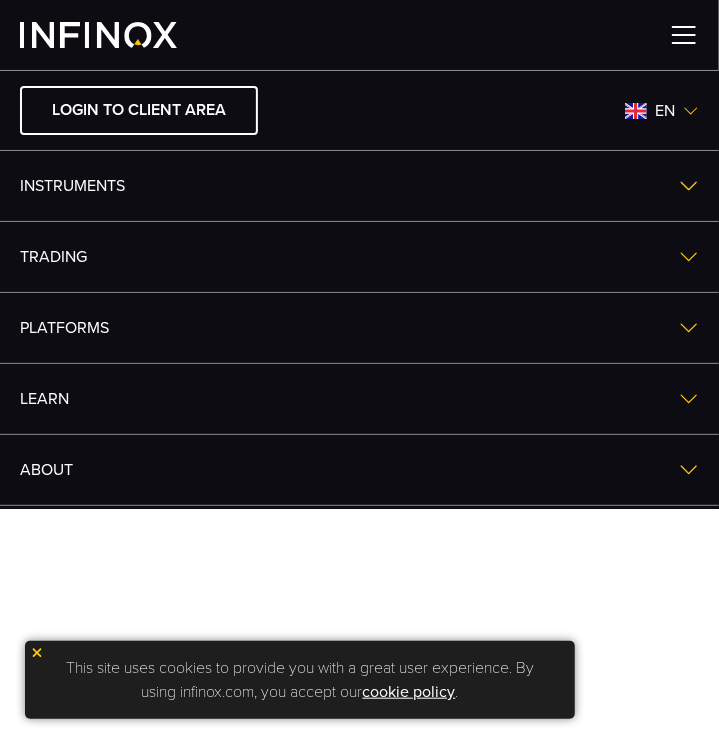 click on "en" at bounding box center [665, 111] 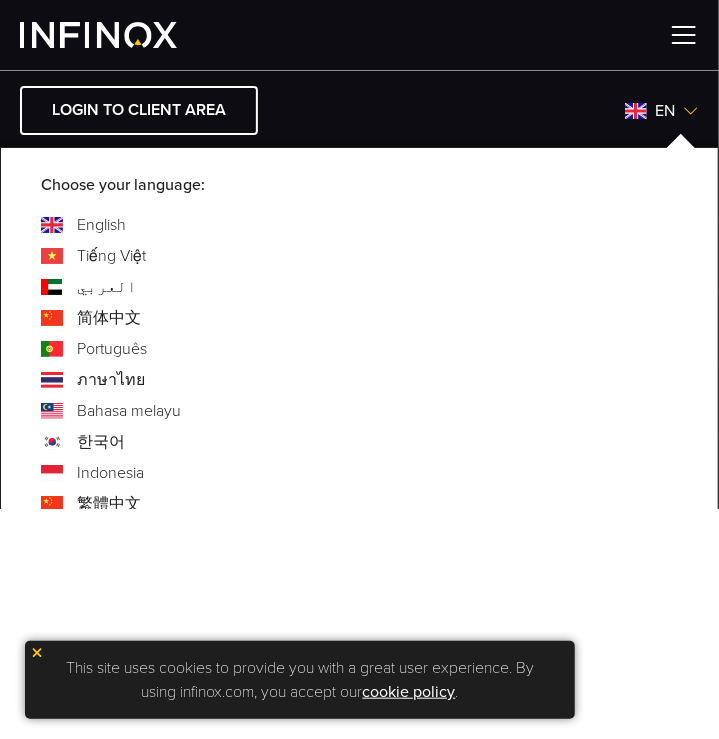 click on "한국어" at bounding box center [101, 442] 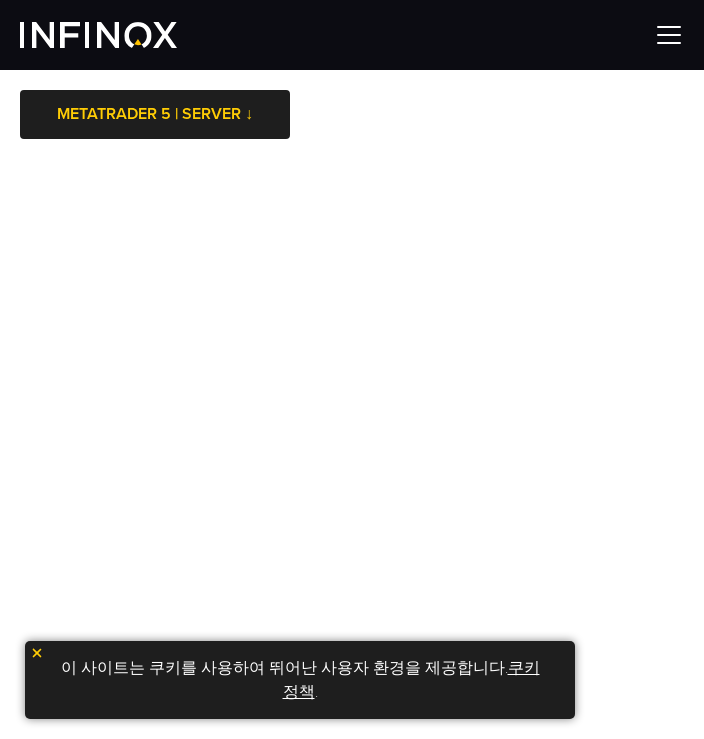scroll, scrollTop: 0, scrollLeft: 0, axis: both 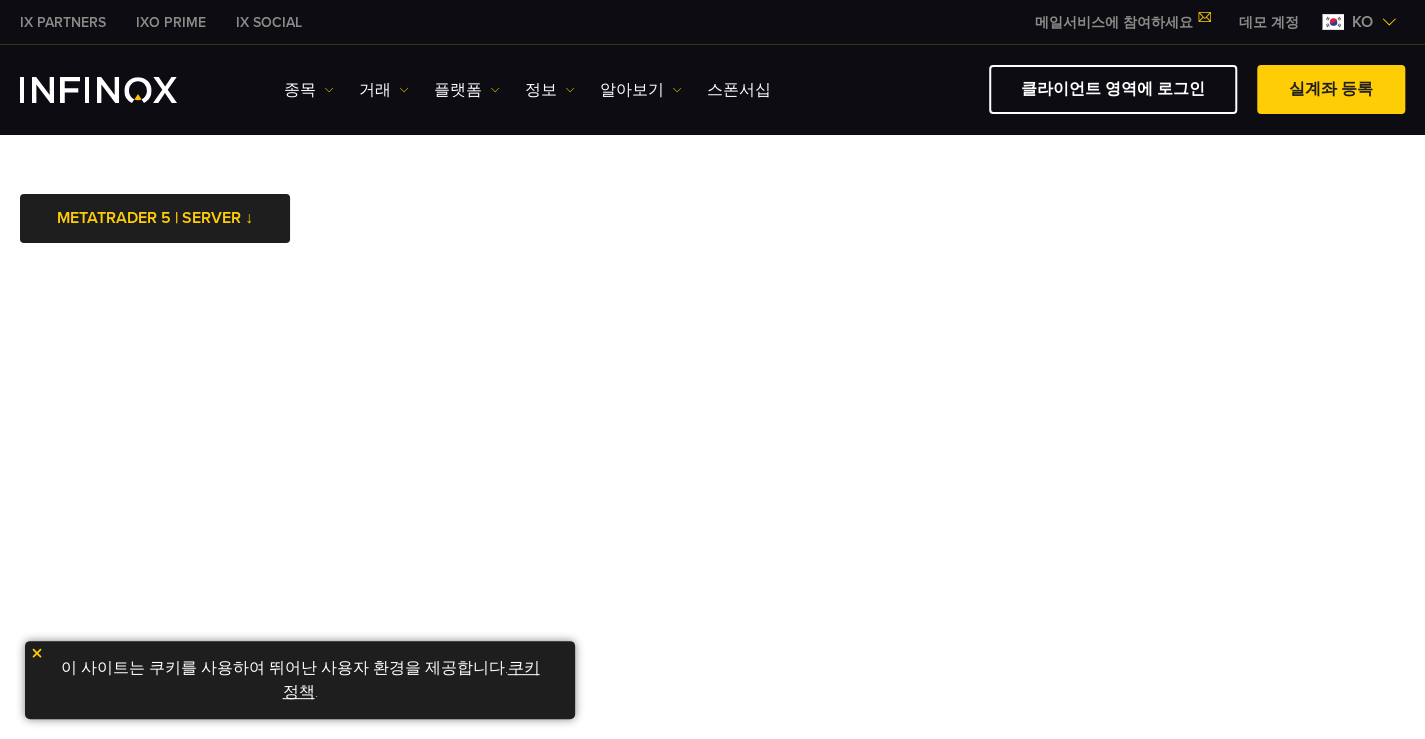 click on "ko" at bounding box center (1362, 22) 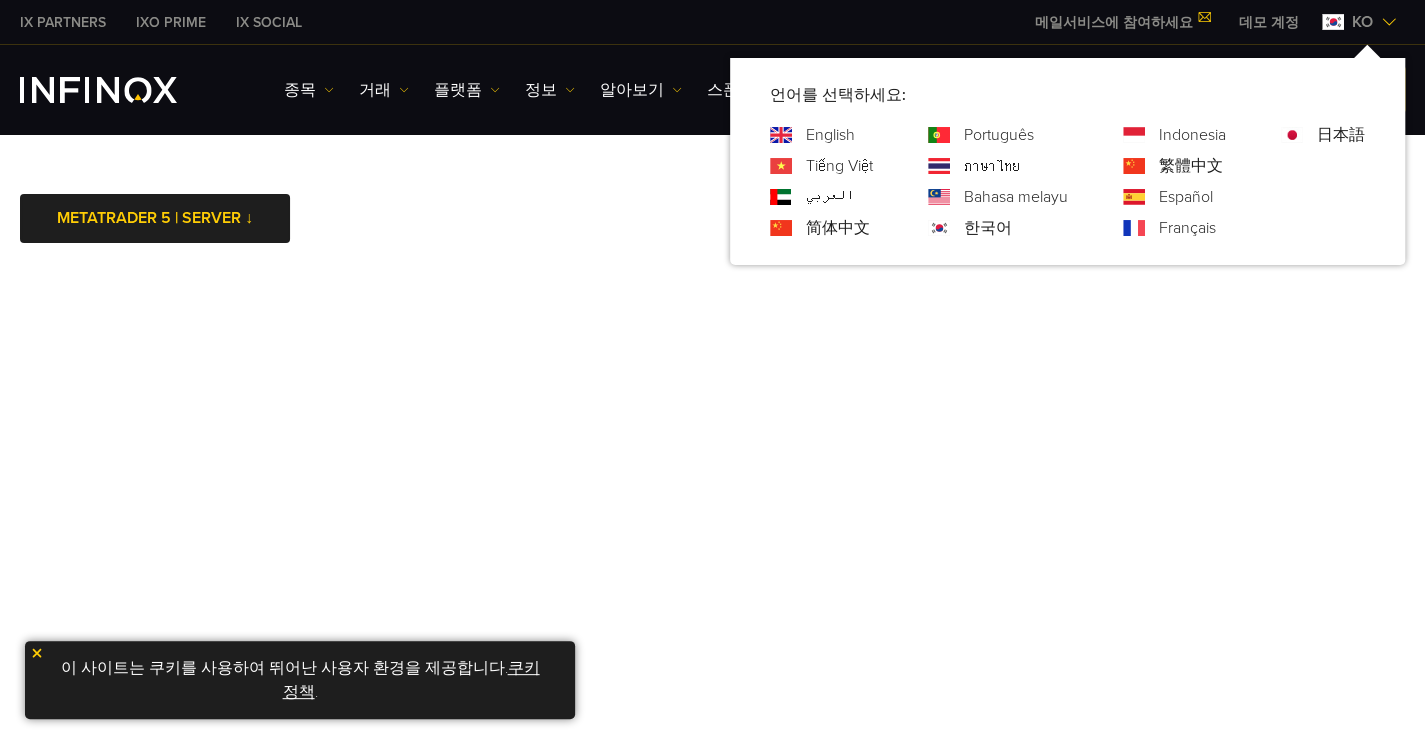 click on "English" at bounding box center [830, 135] 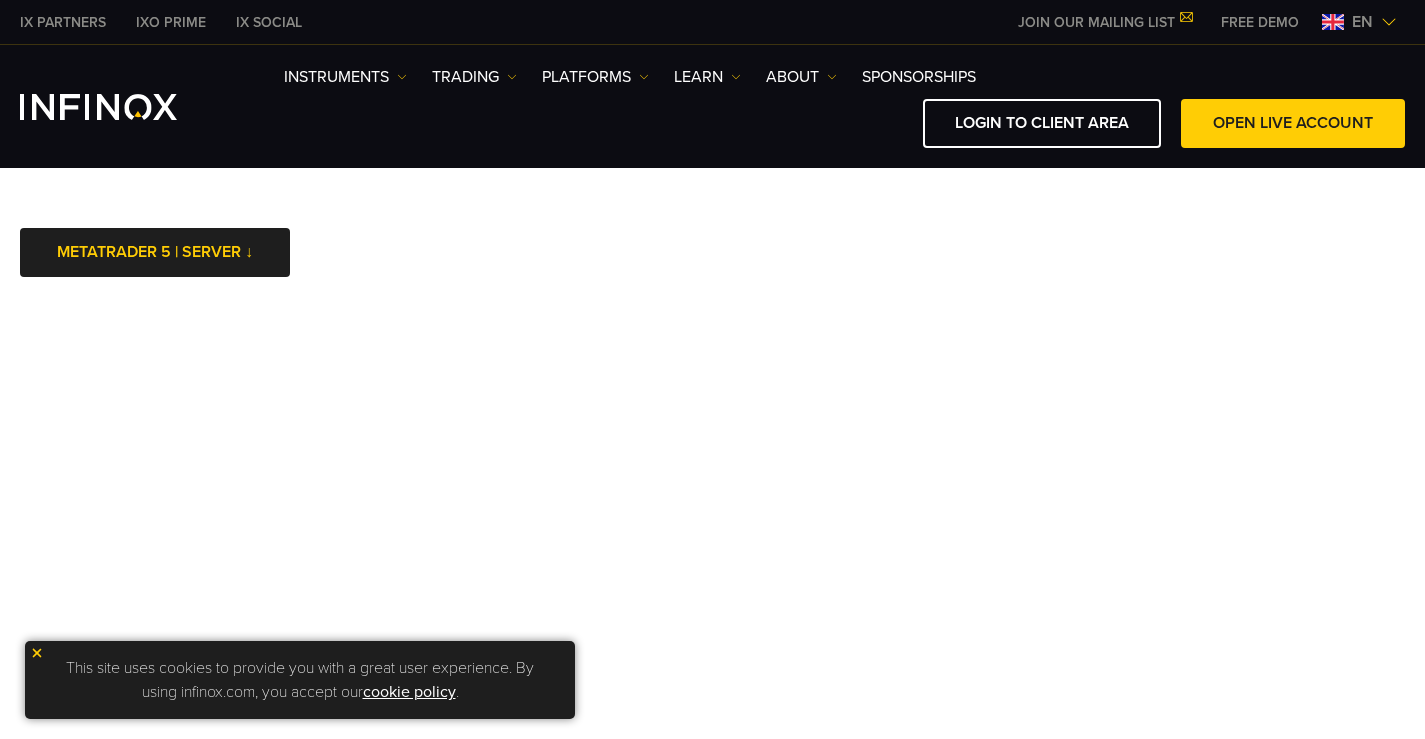 scroll, scrollTop: 0, scrollLeft: 0, axis: both 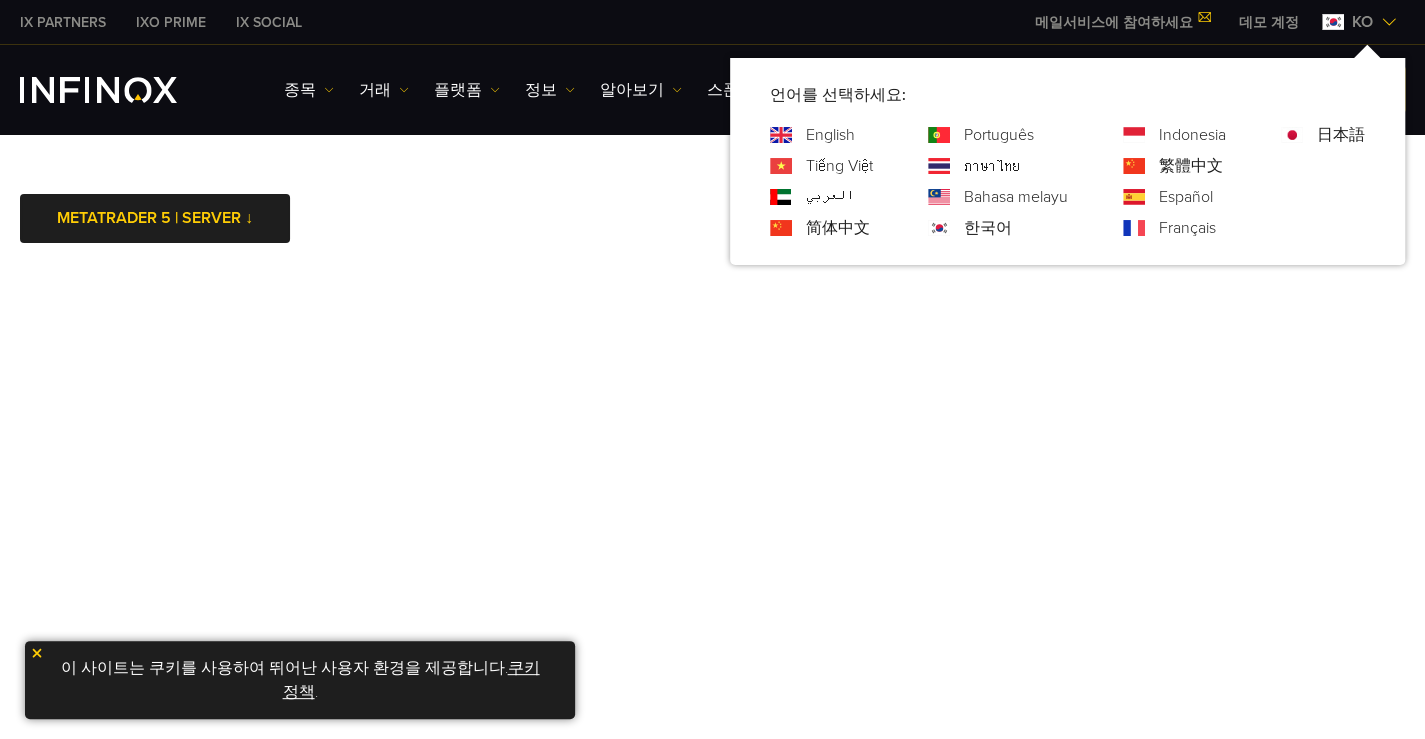 click on "ko" at bounding box center [1362, 22] 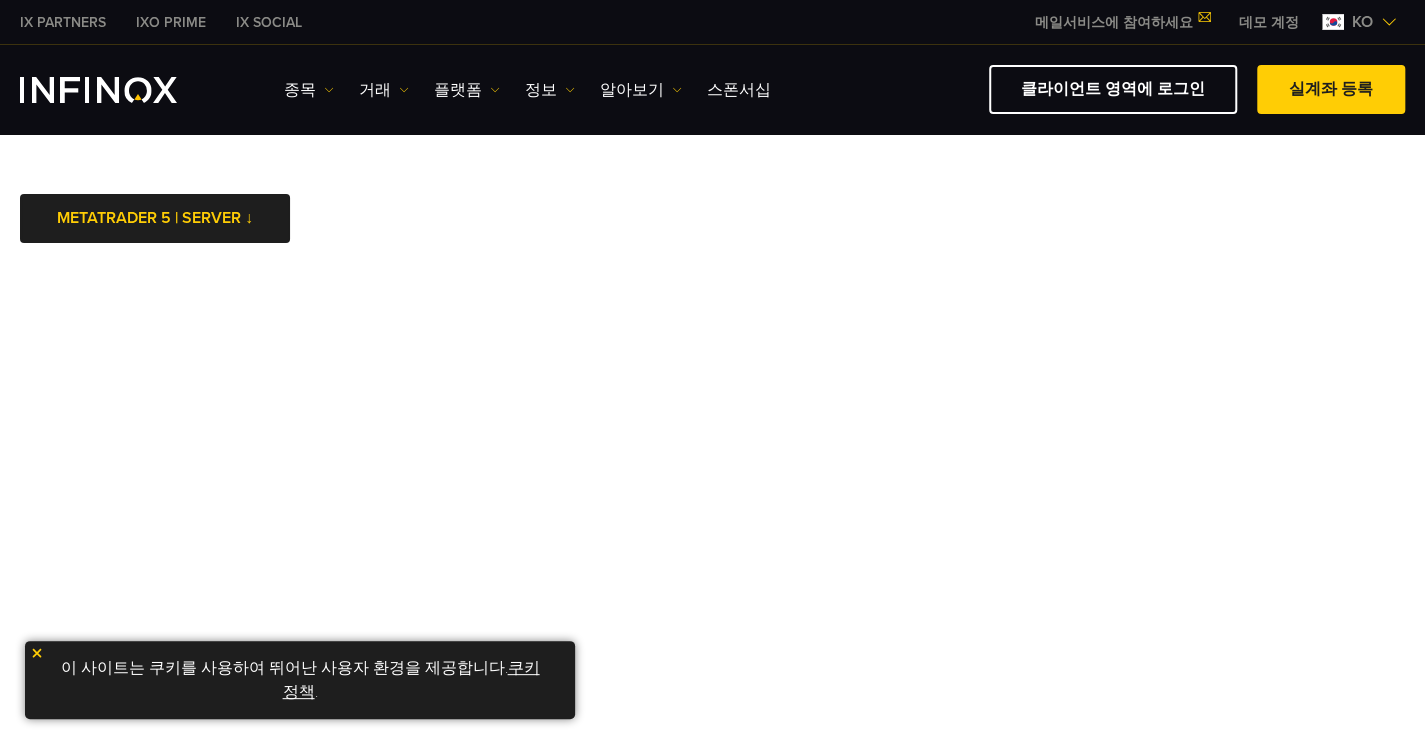 click on "ko" at bounding box center [1362, 22] 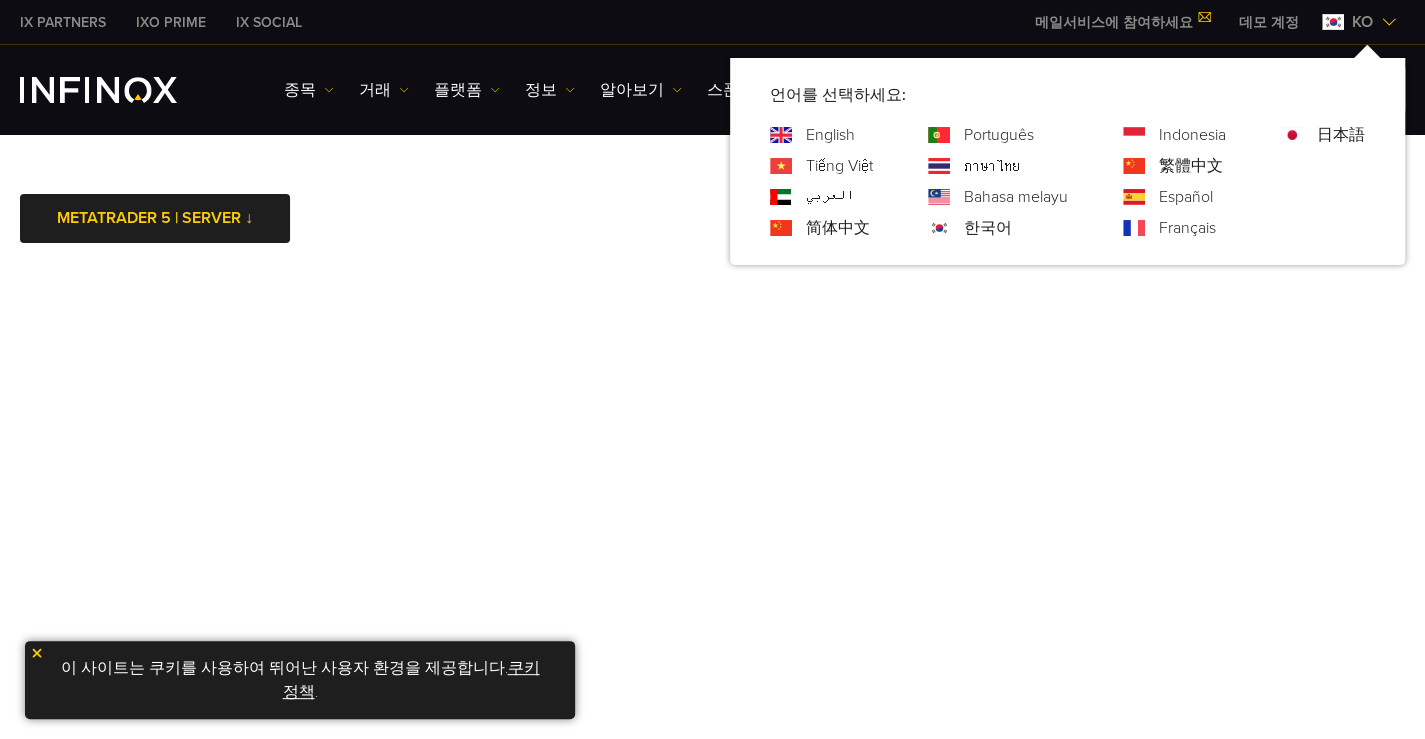 click on "English" at bounding box center [830, 135] 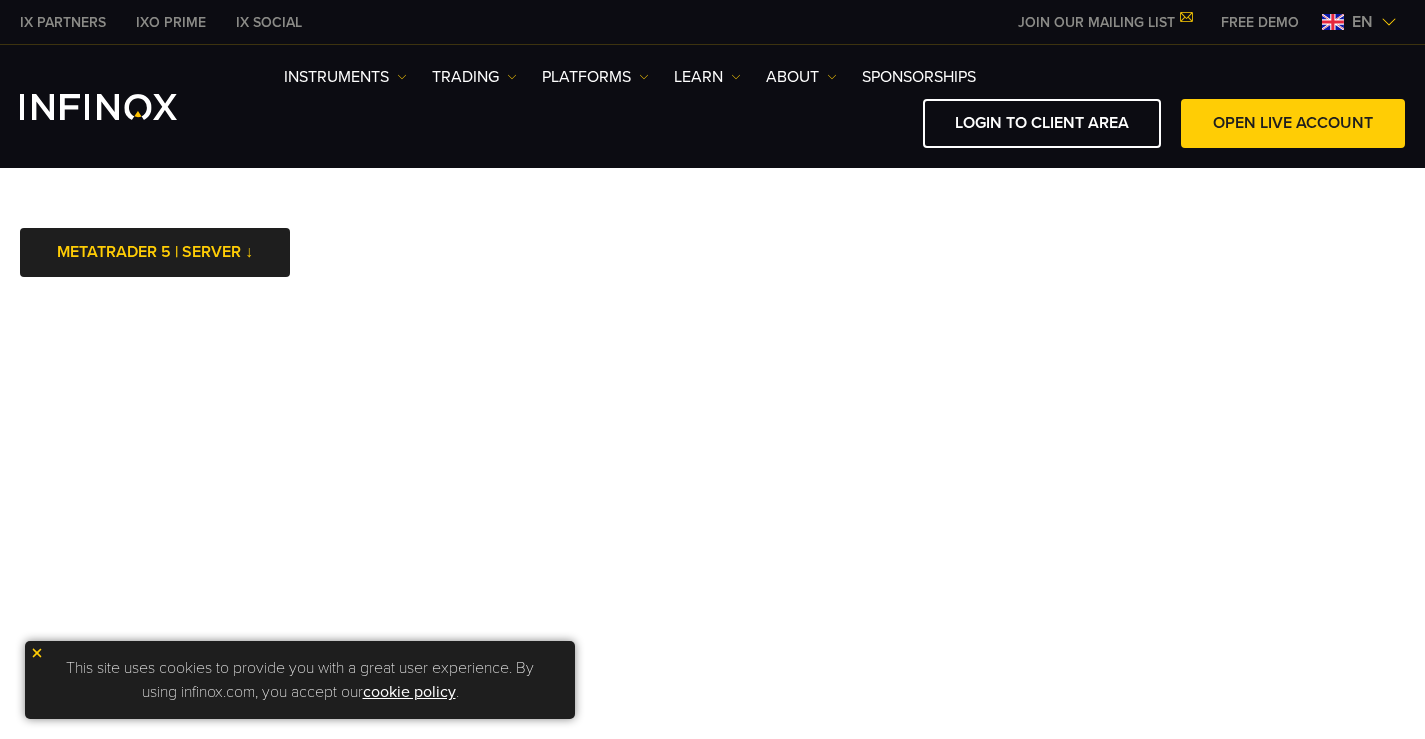 scroll, scrollTop: 0, scrollLeft: 0, axis: both 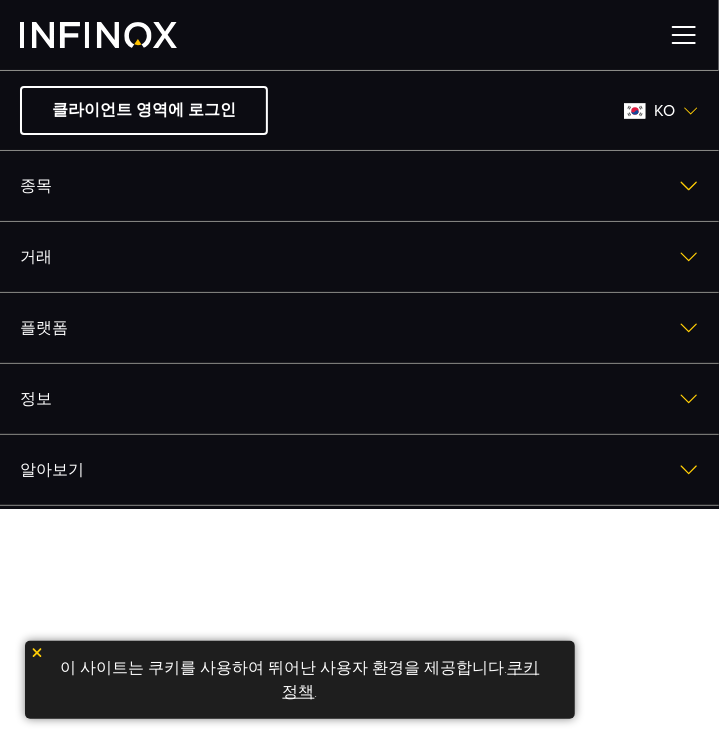 click on "ko" at bounding box center (664, 111) 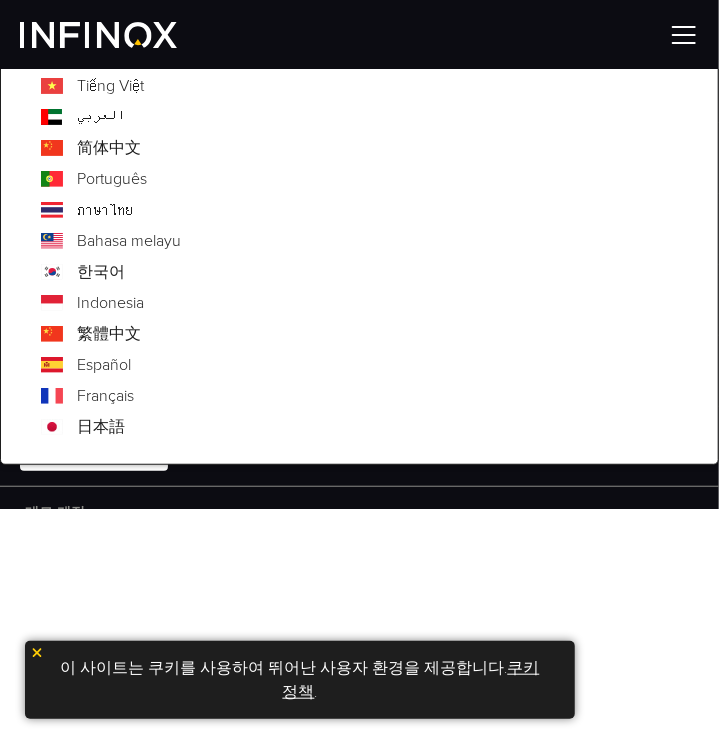 scroll, scrollTop: 179, scrollLeft: 0, axis: vertical 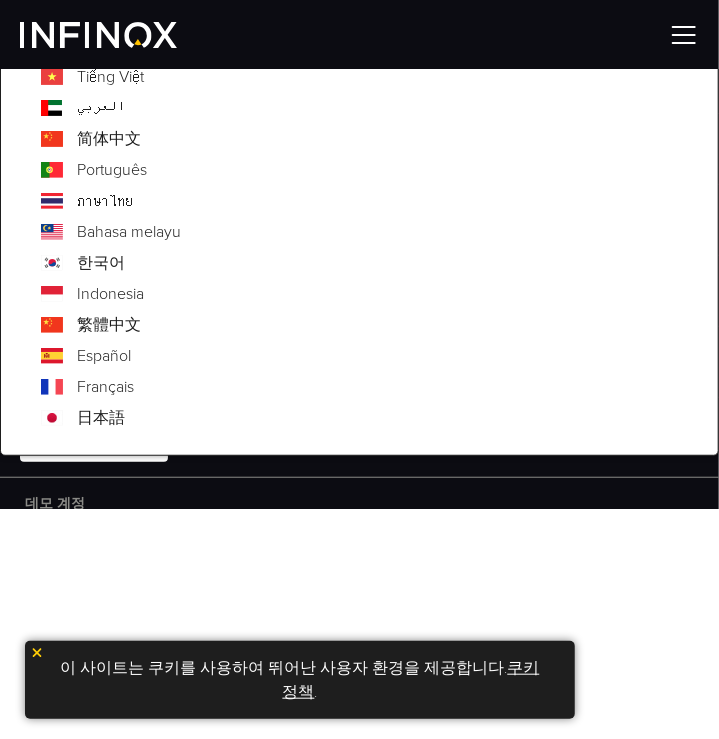 click on "Français" at bounding box center (105, 387) 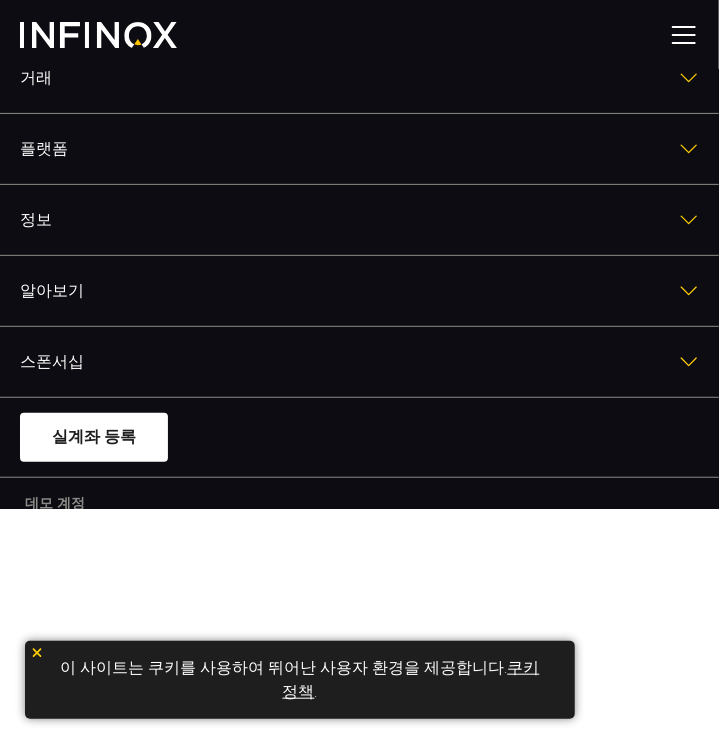 click at bounding box center [684, 35] 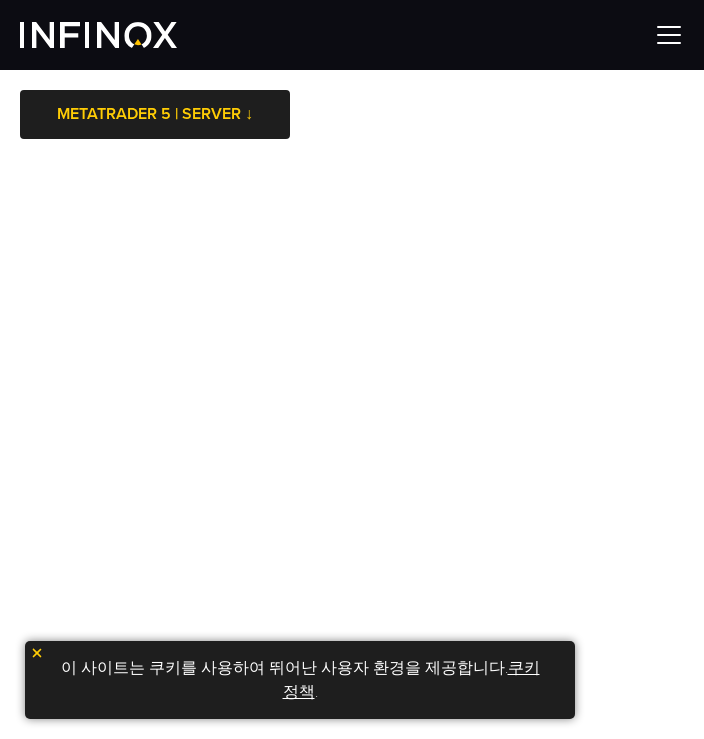 click at bounding box center (669, 35) 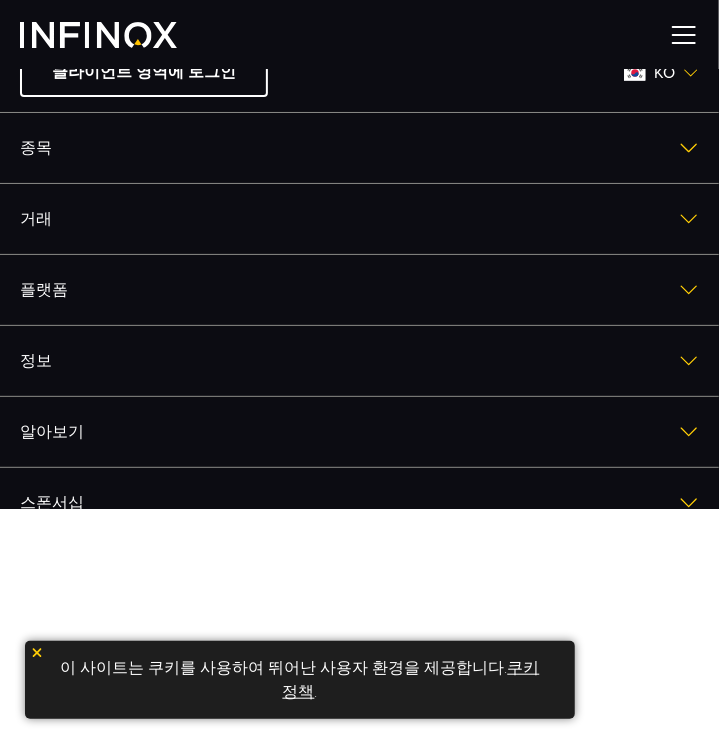 scroll, scrollTop: 35, scrollLeft: 0, axis: vertical 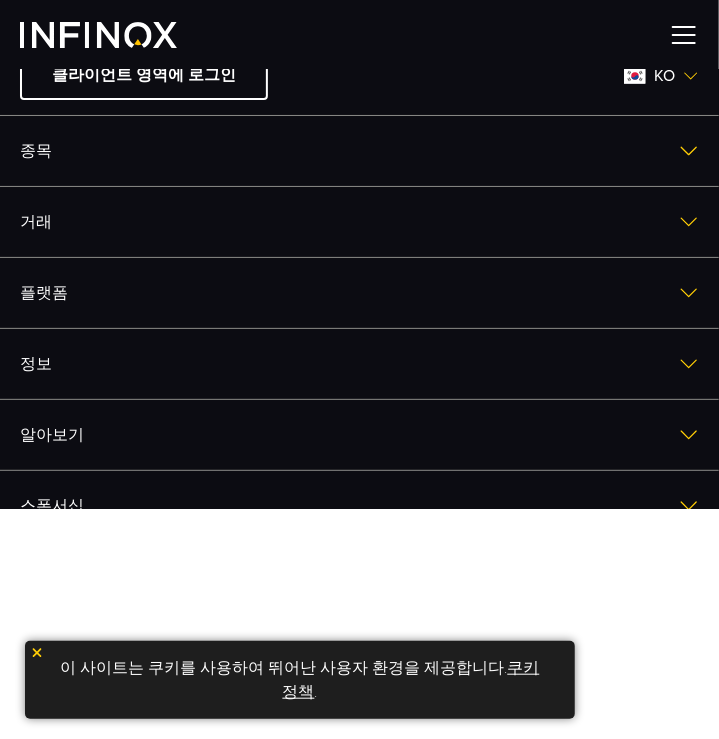 click on "ko" at bounding box center (664, 76) 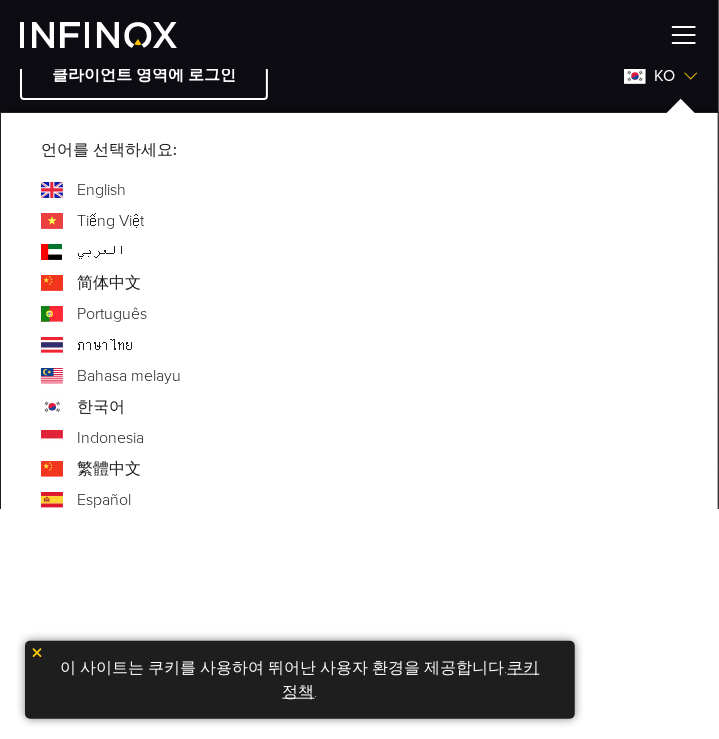 scroll, scrollTop: 248, scrollLeft: 0, axis: vertical 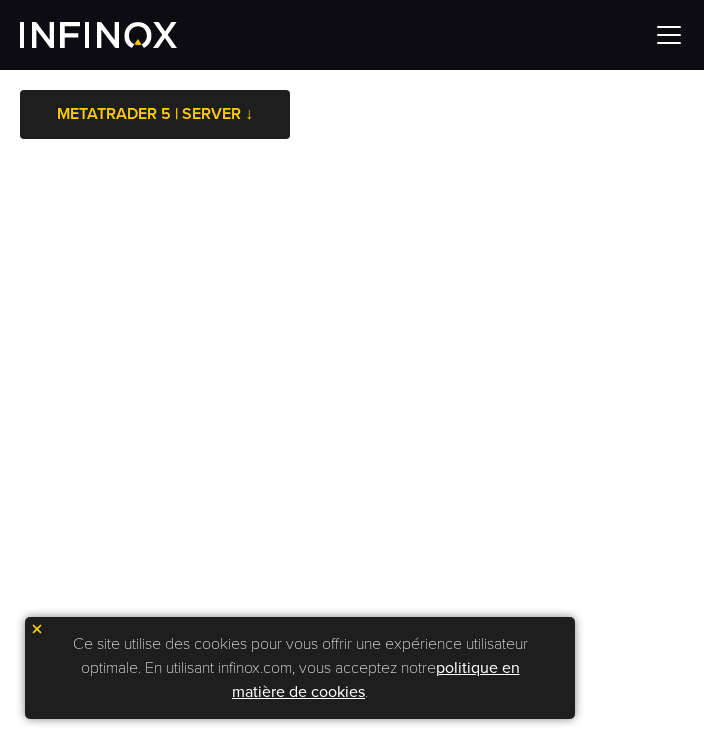 click at bounding box center [669, 35] 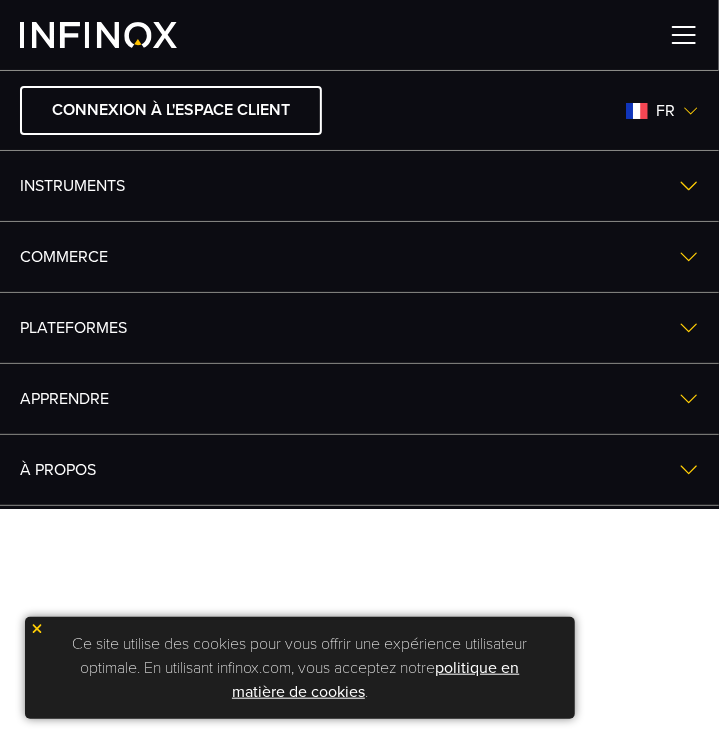 click on "fr" at bounding box center [662, 111] 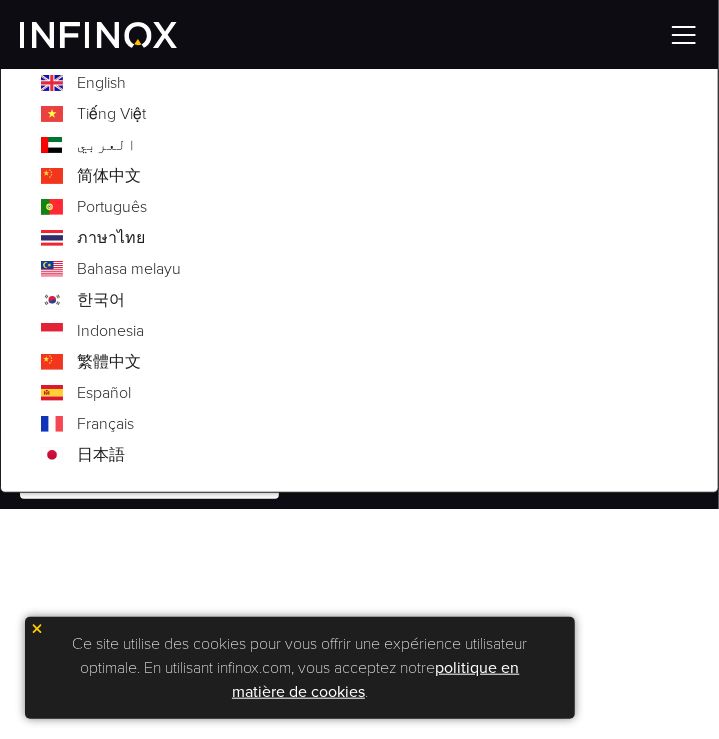 scroll, scrollTop: 142, scrollLeft: 0, axis: vertical 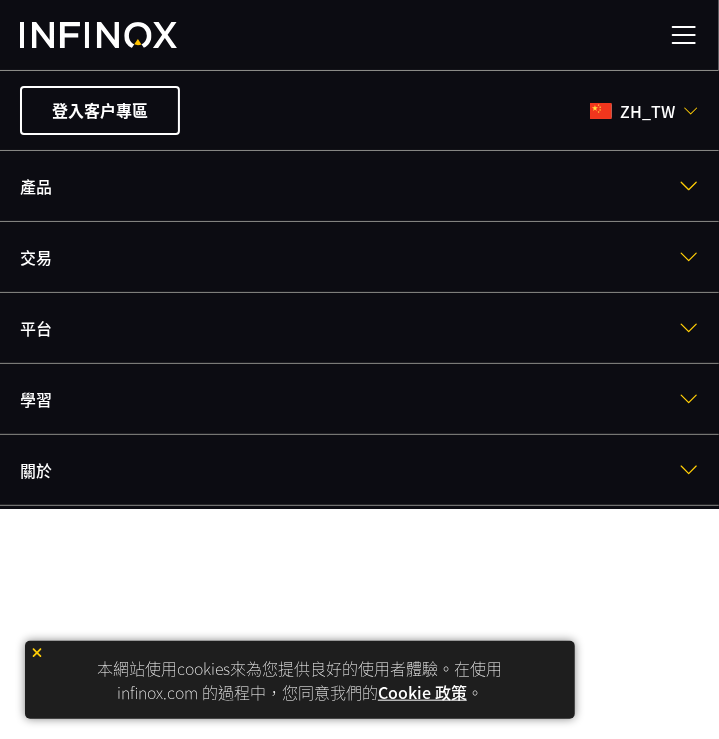 click on "zh_tw" at bounding box center (647, 111) 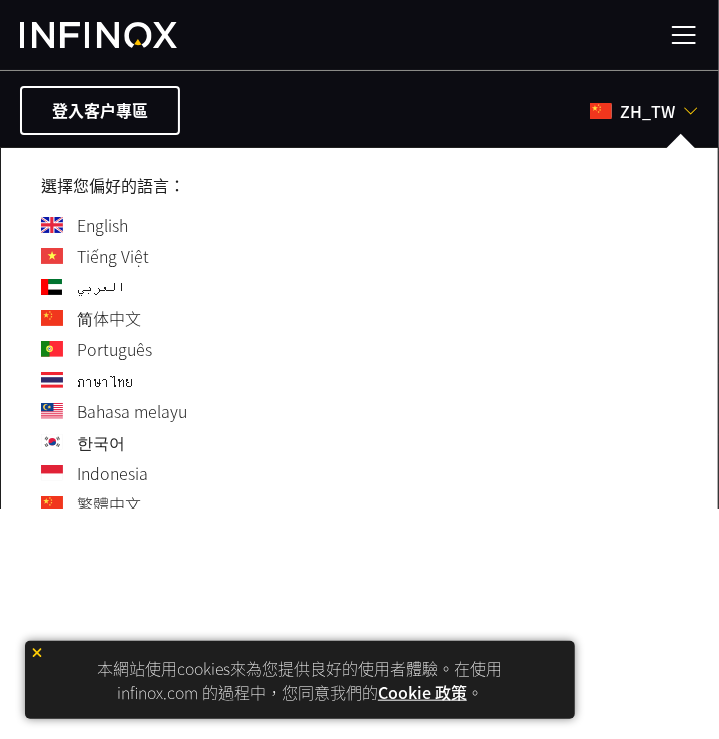 click on "简体中文" at bounding box center [109, 318] 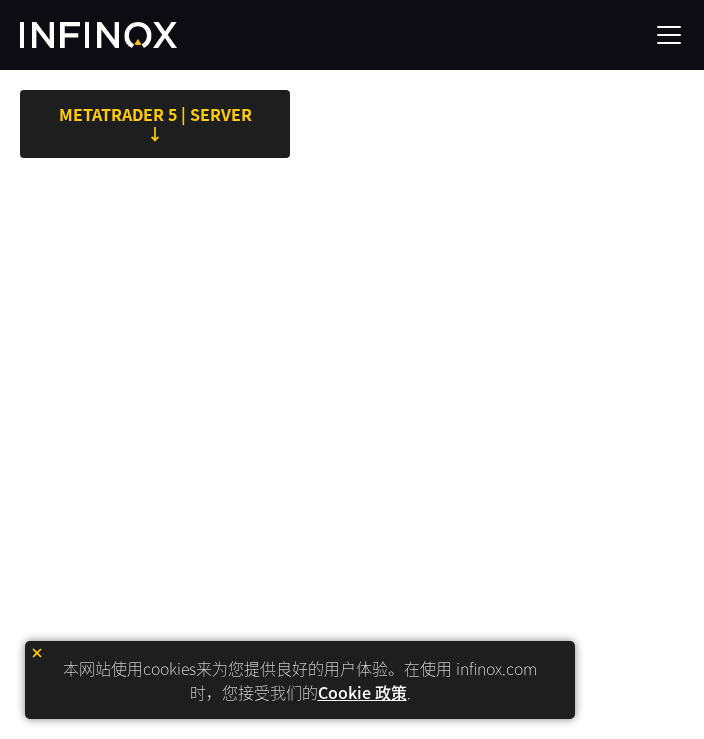 scroll, scrollTop: 0, scrollLeft: 0, axis: both 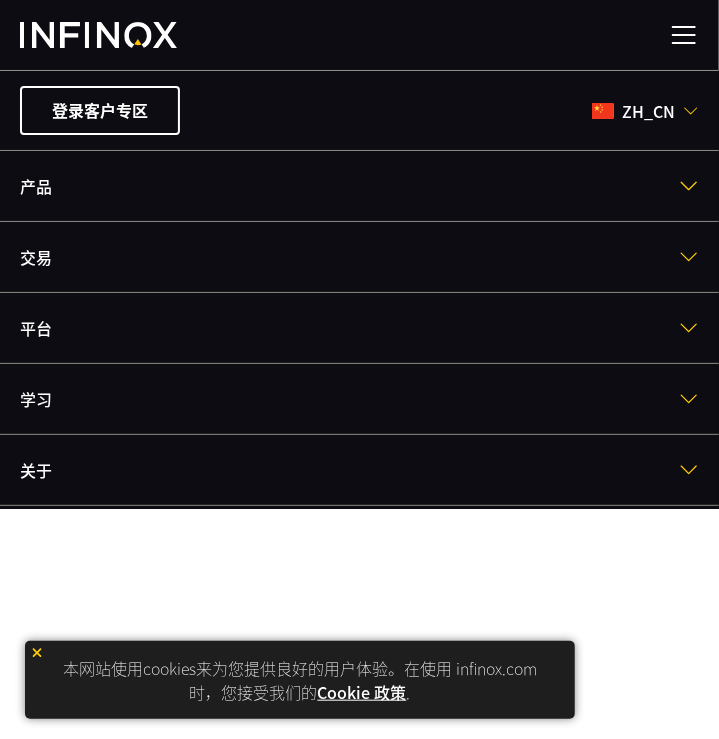 click at bounding box center [691, 111] 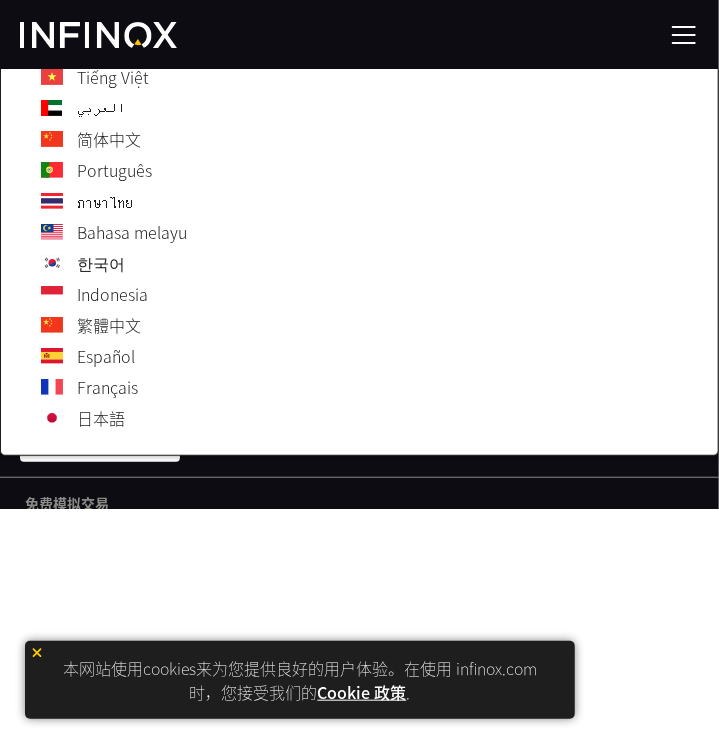 scroll, scrollTop: 180, scrollLeft: 0, axis: vertical 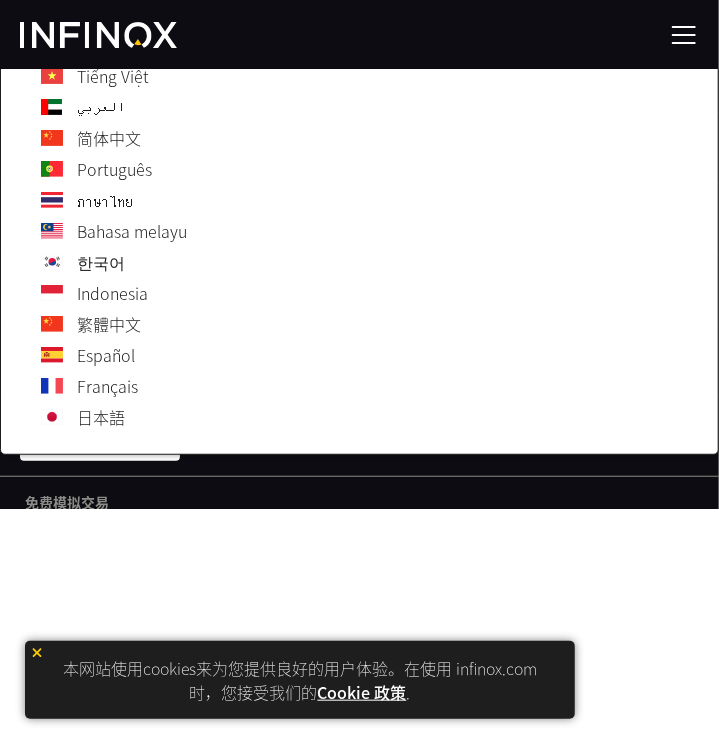 click on "繁體中文" at bounding box center [109, 324] 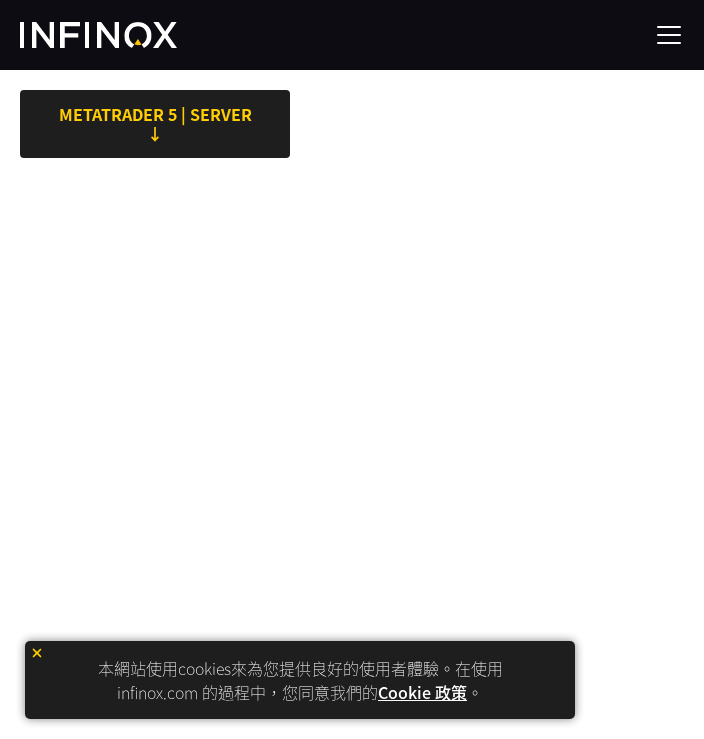 scroll, scrollTop: 0, scrollLeft: 0, axis: both 